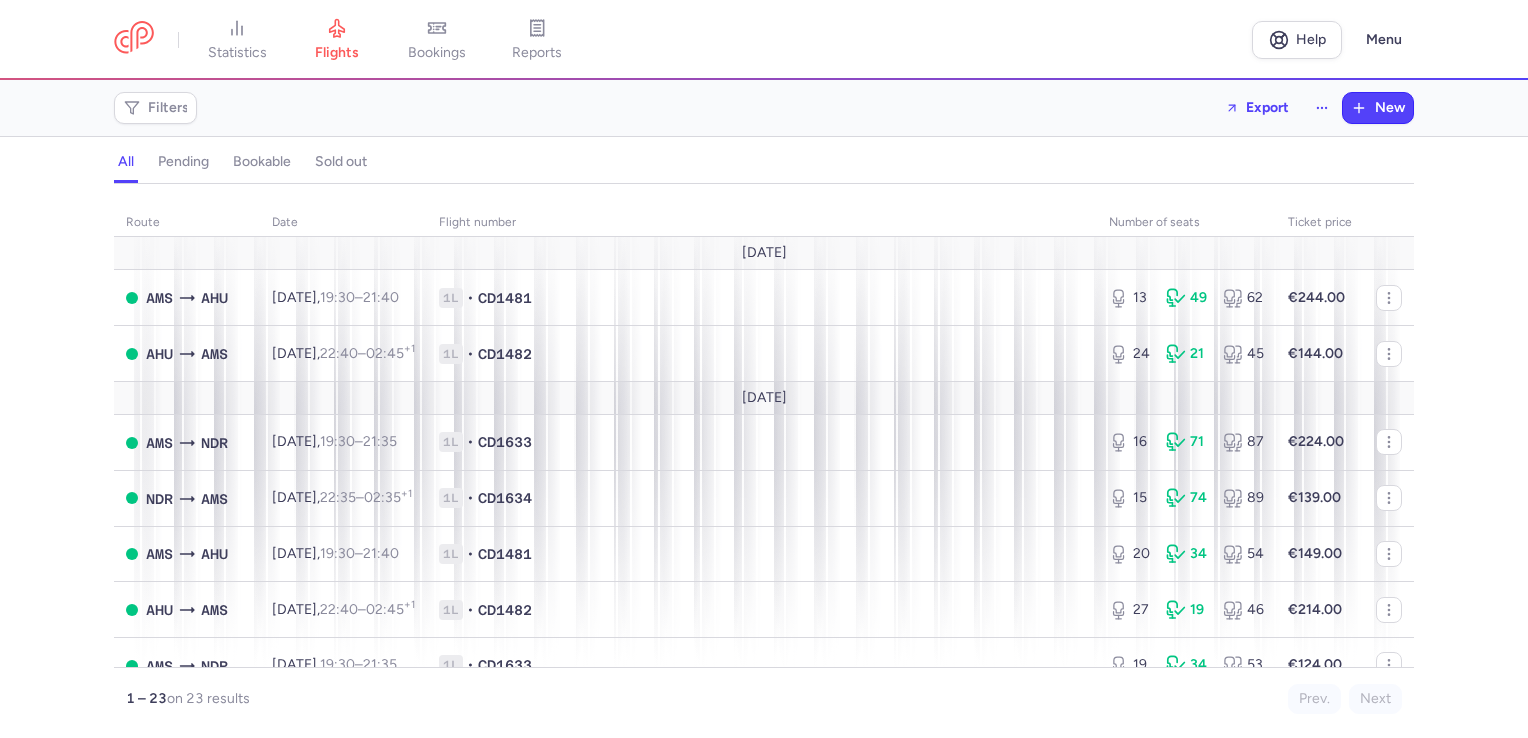scroll, scrollTop: 0, scrollLeft: 0, axis: both 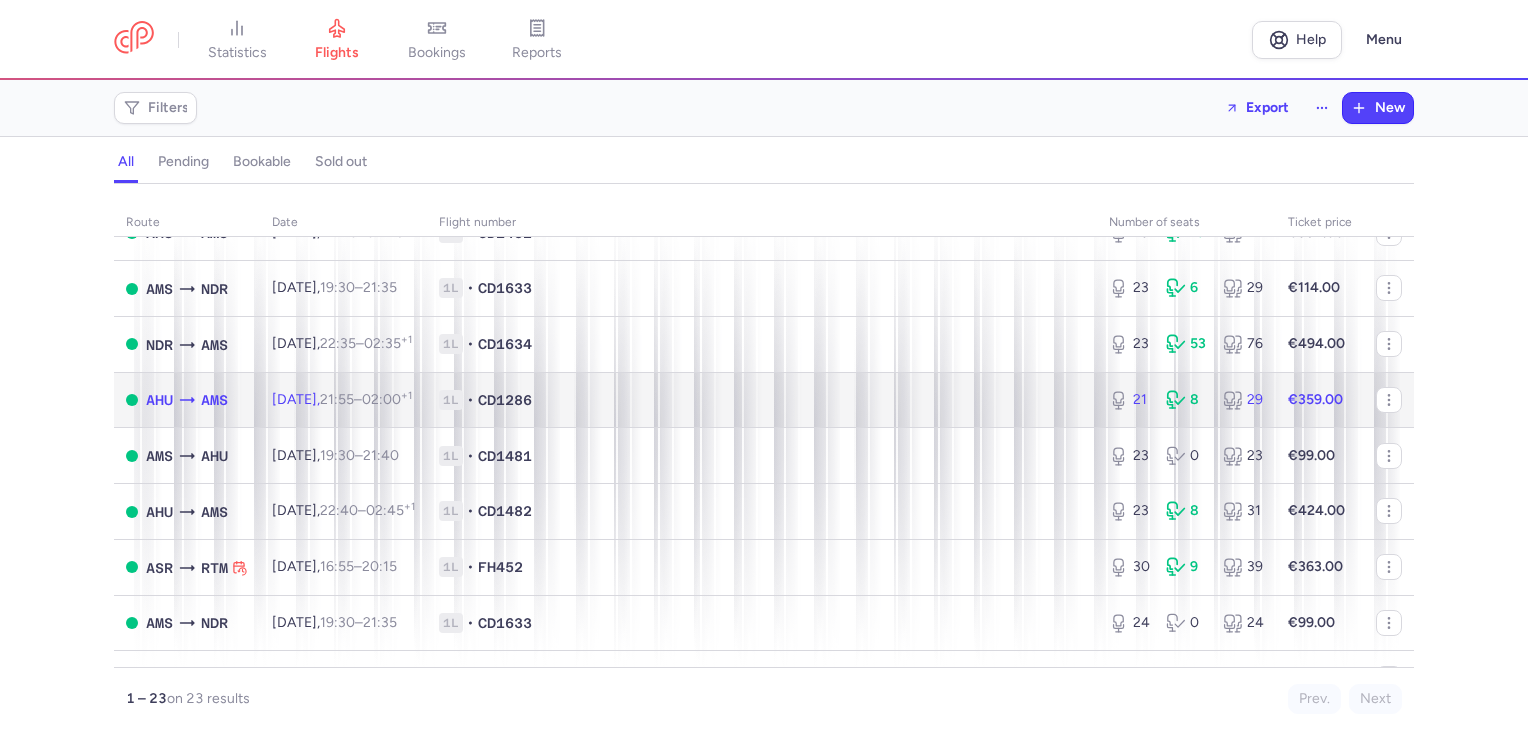 click on "•" at bounding box center [470, 400] 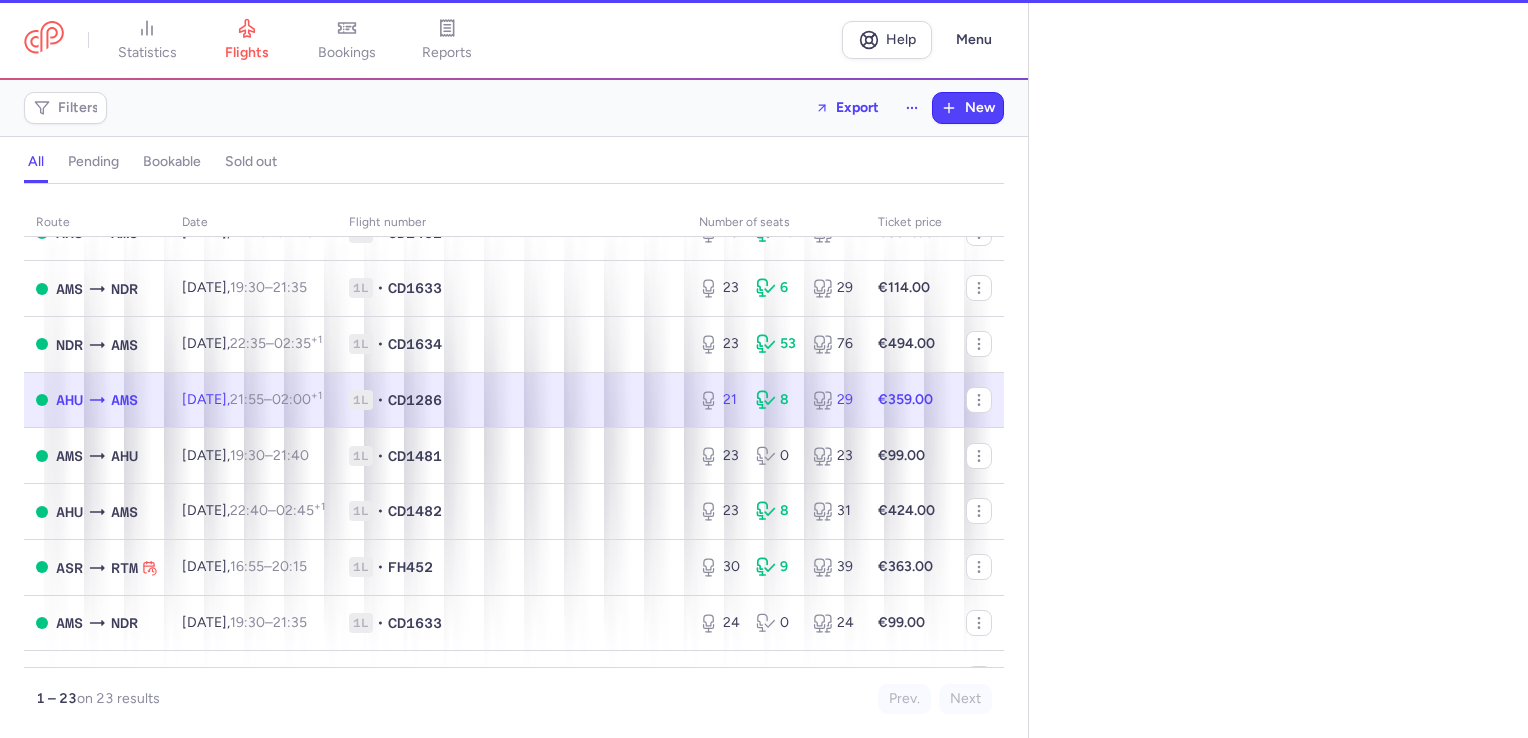 select on "days" 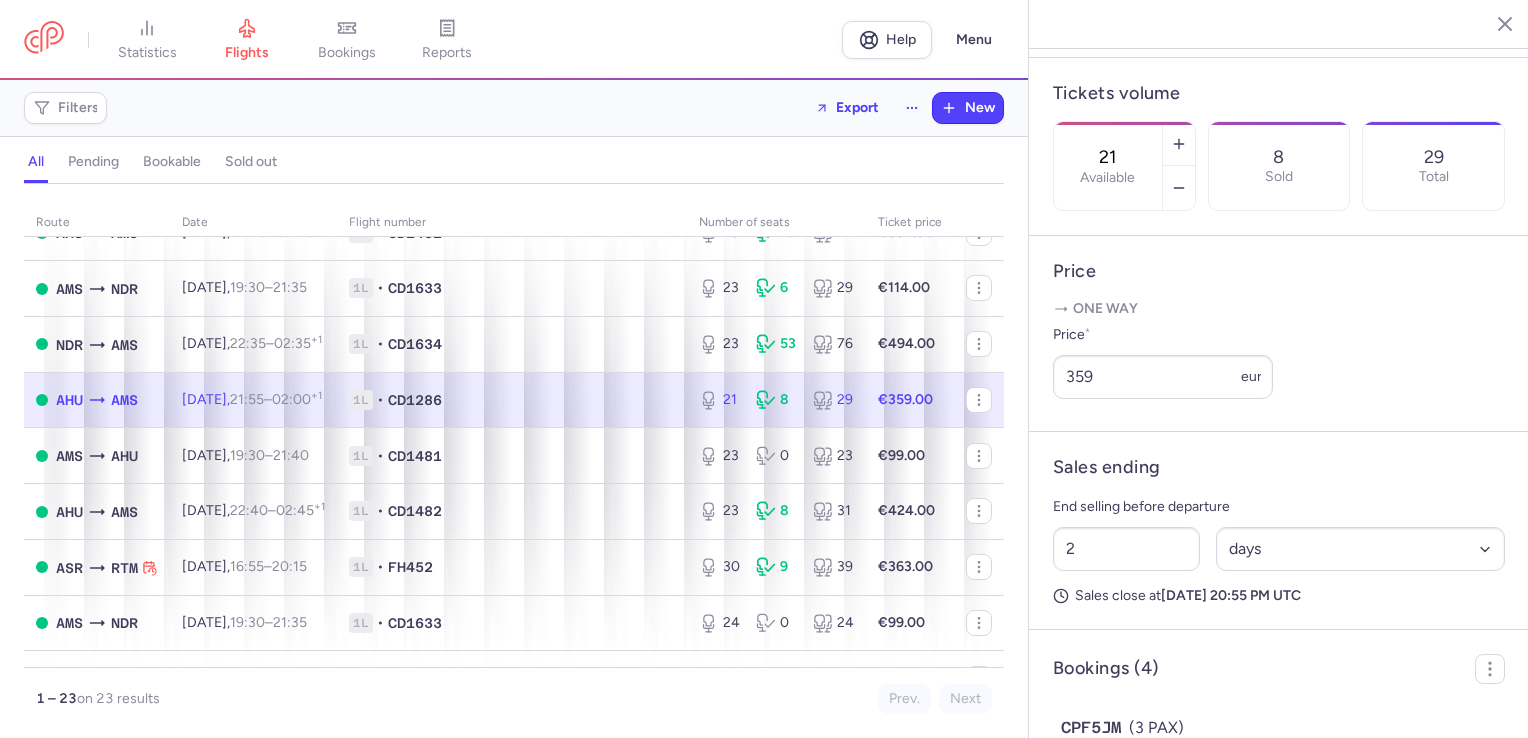 scroll, scrollTop: 600, scrollLeft: 0, axis: vertical 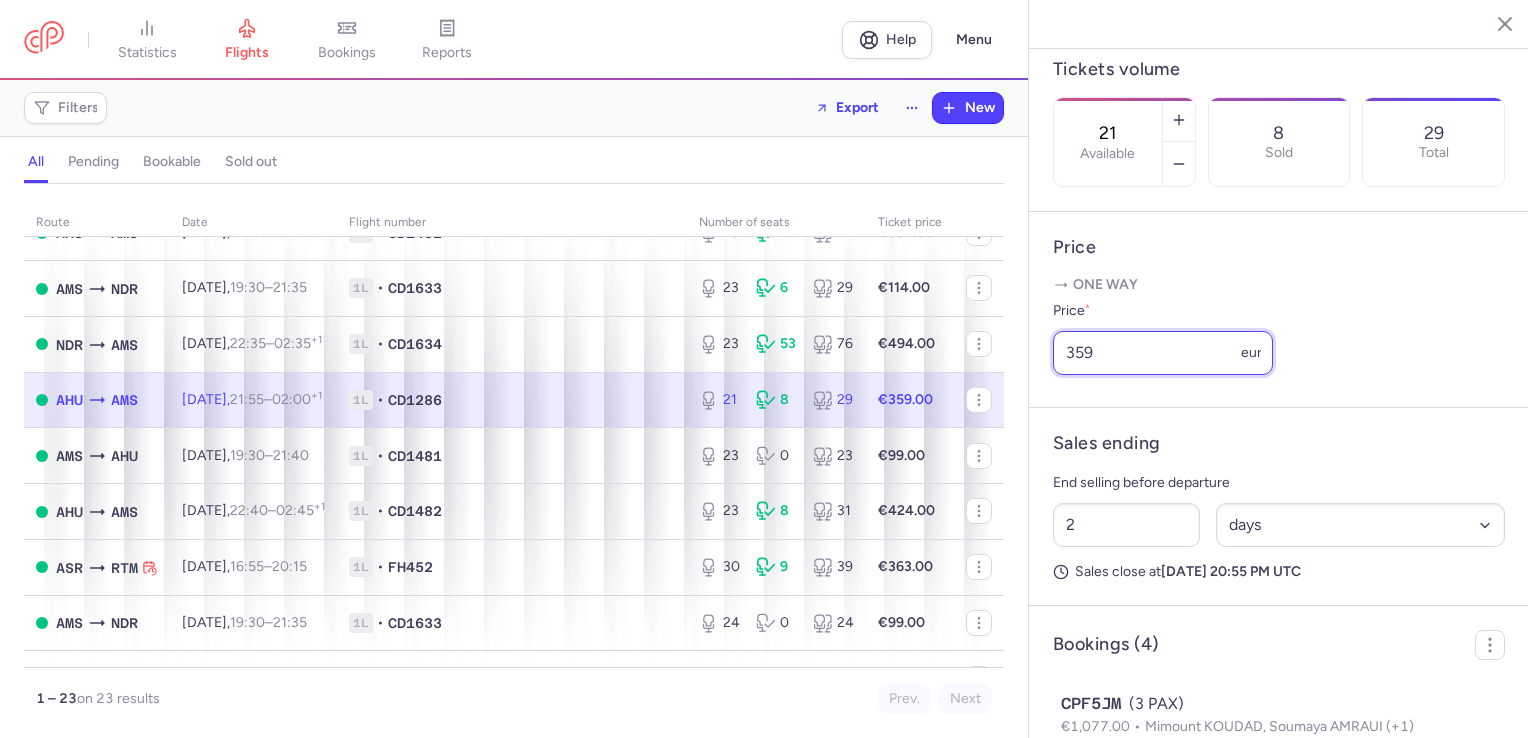 drag, startPoint x: 1052, startPoint y: 441, endPoint x: 990, endPoint y: 441, distance: 62 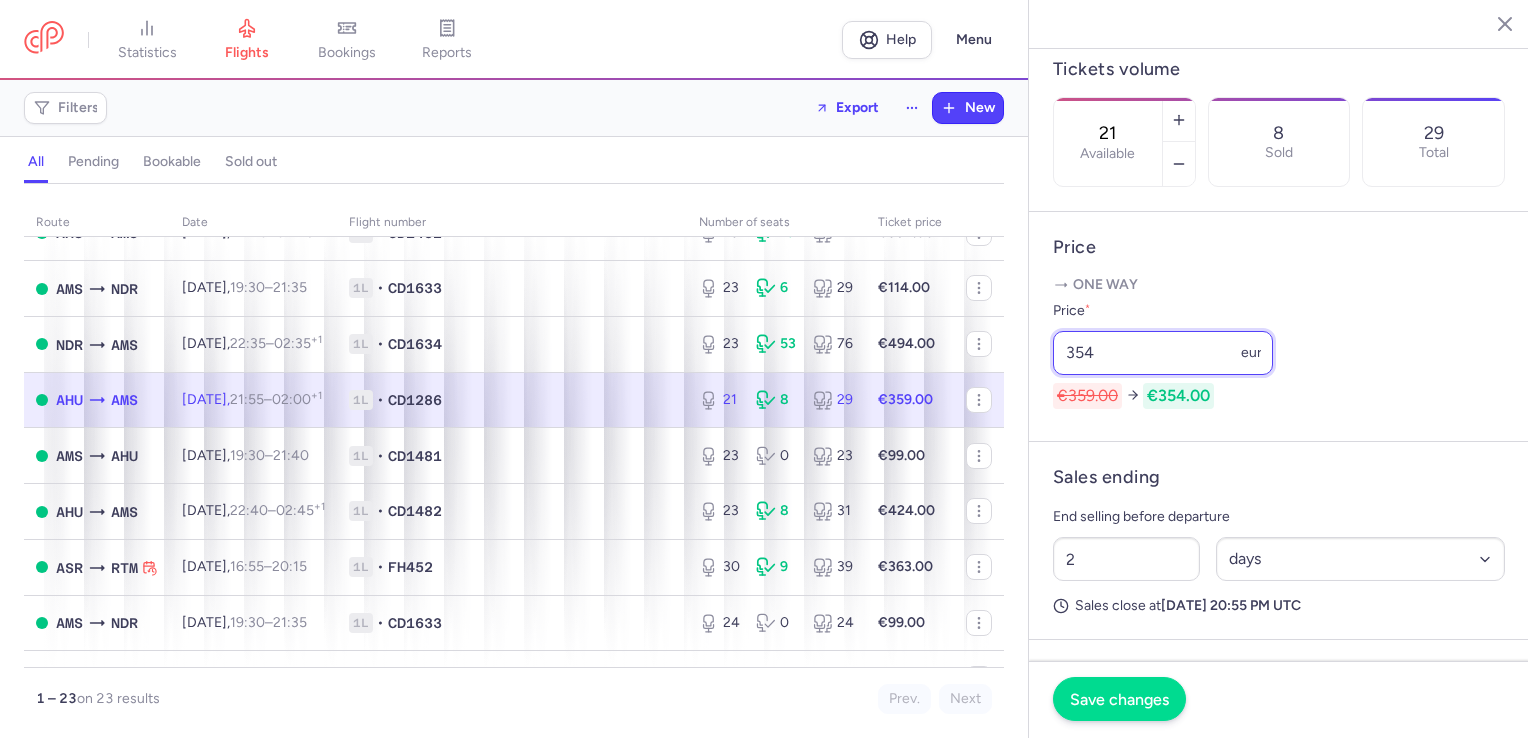 type on "354" 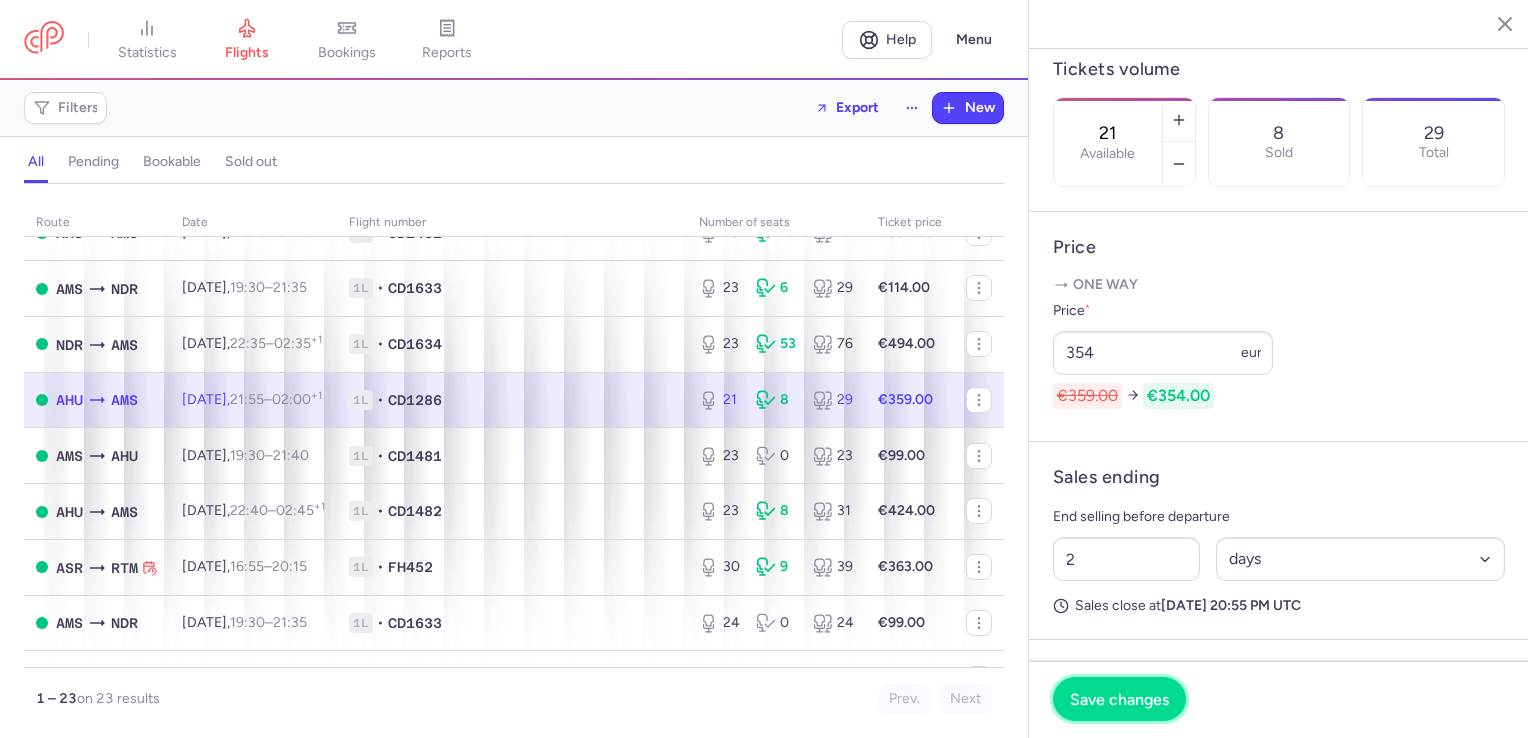 click on "Save changes" at bounding box center [1119, 699] 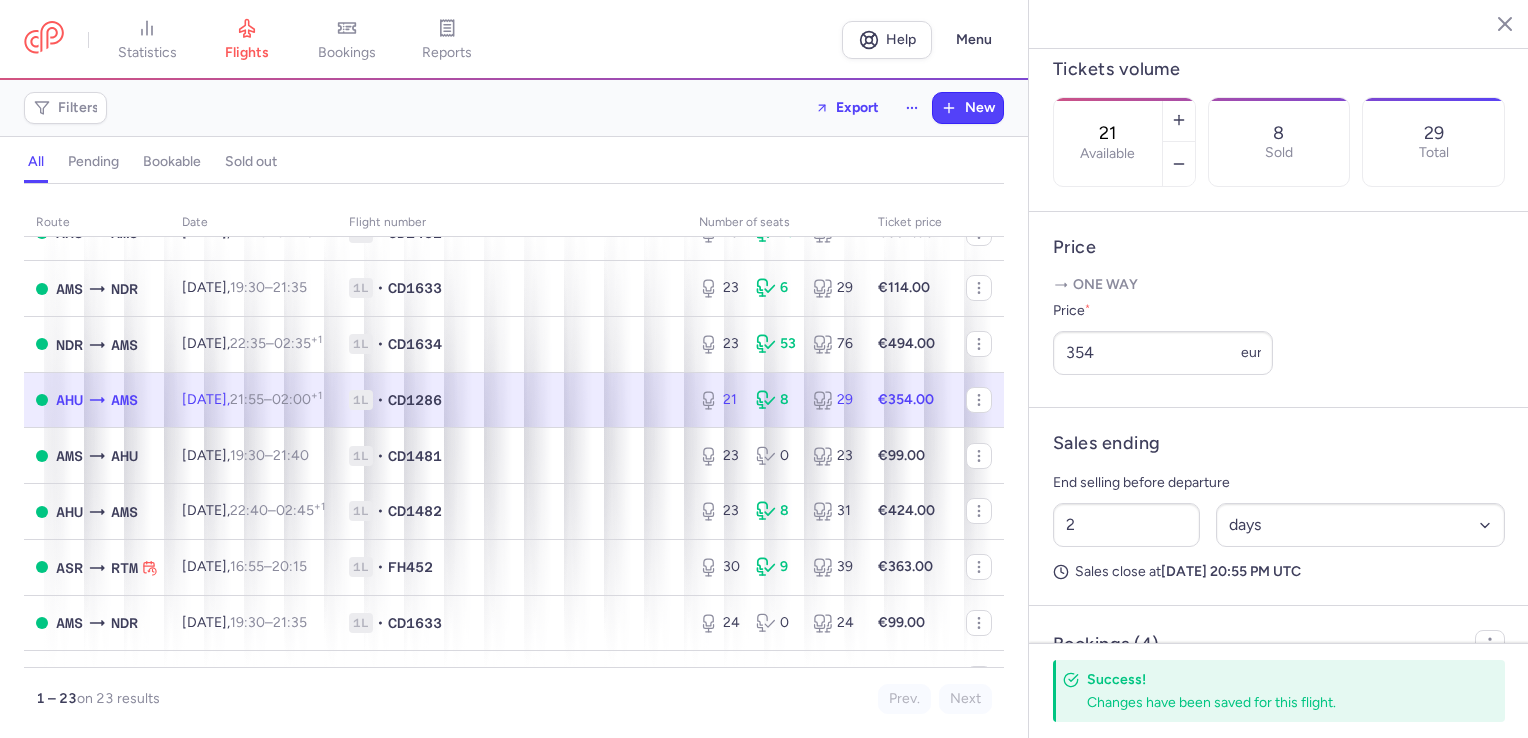 click on "€354.00" at bounding box center [910, 400] 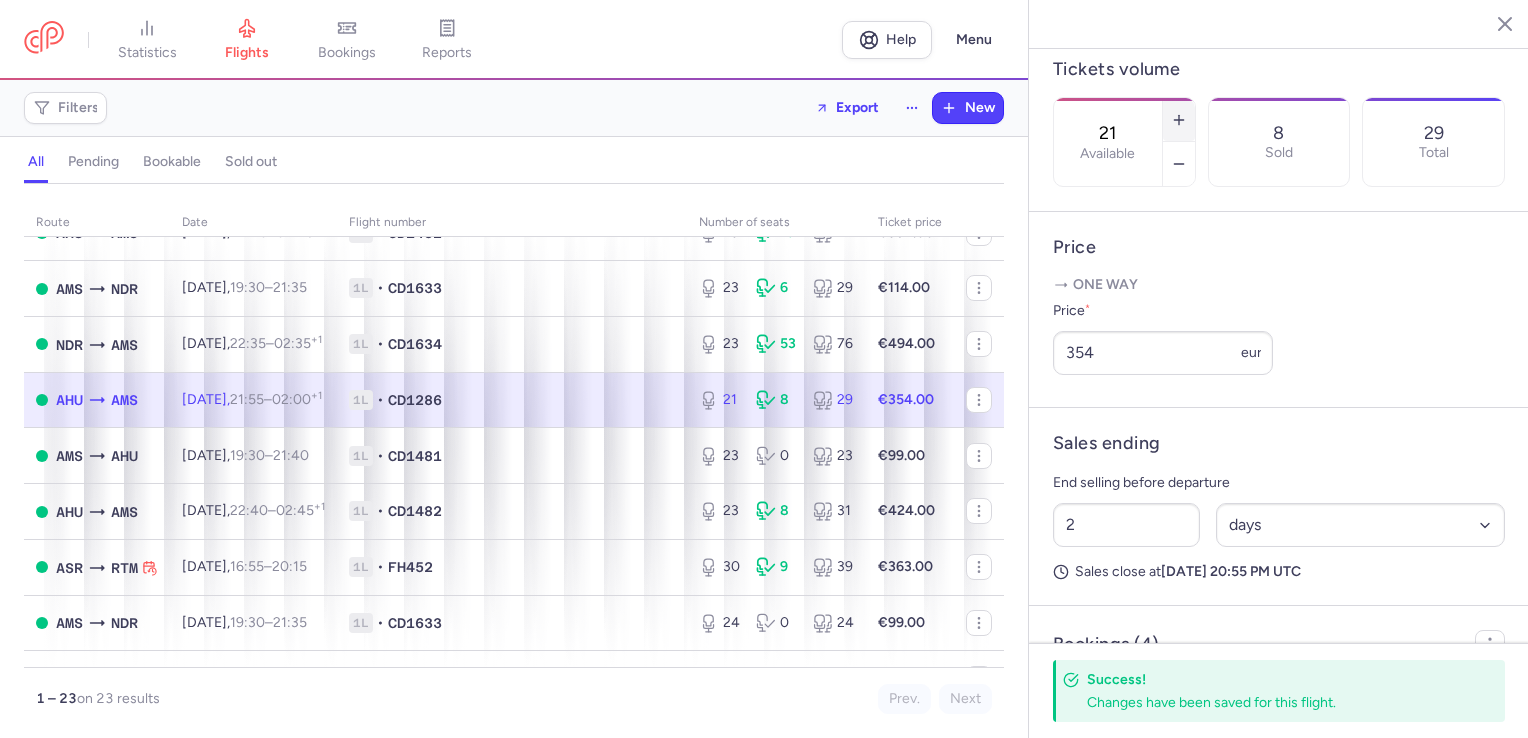 click 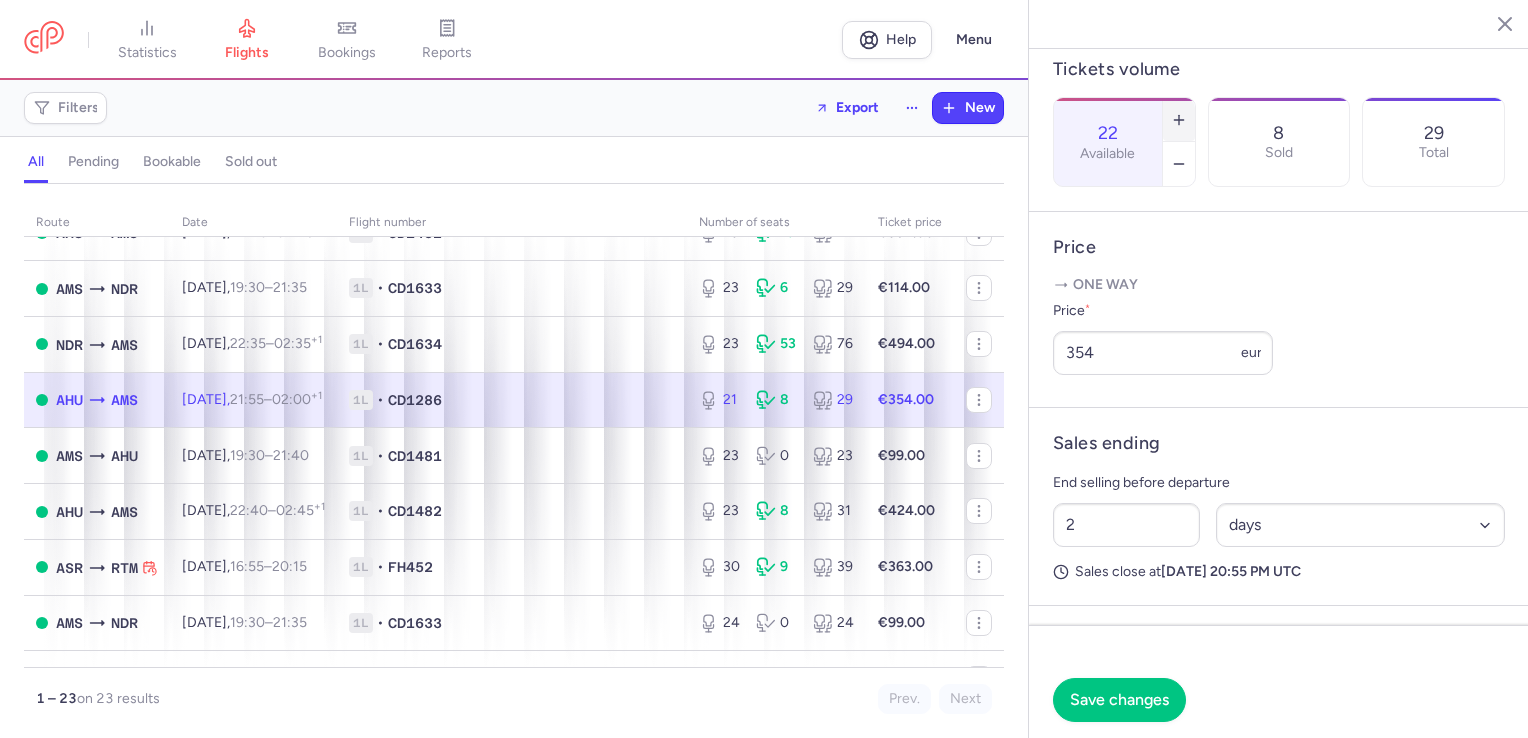 click 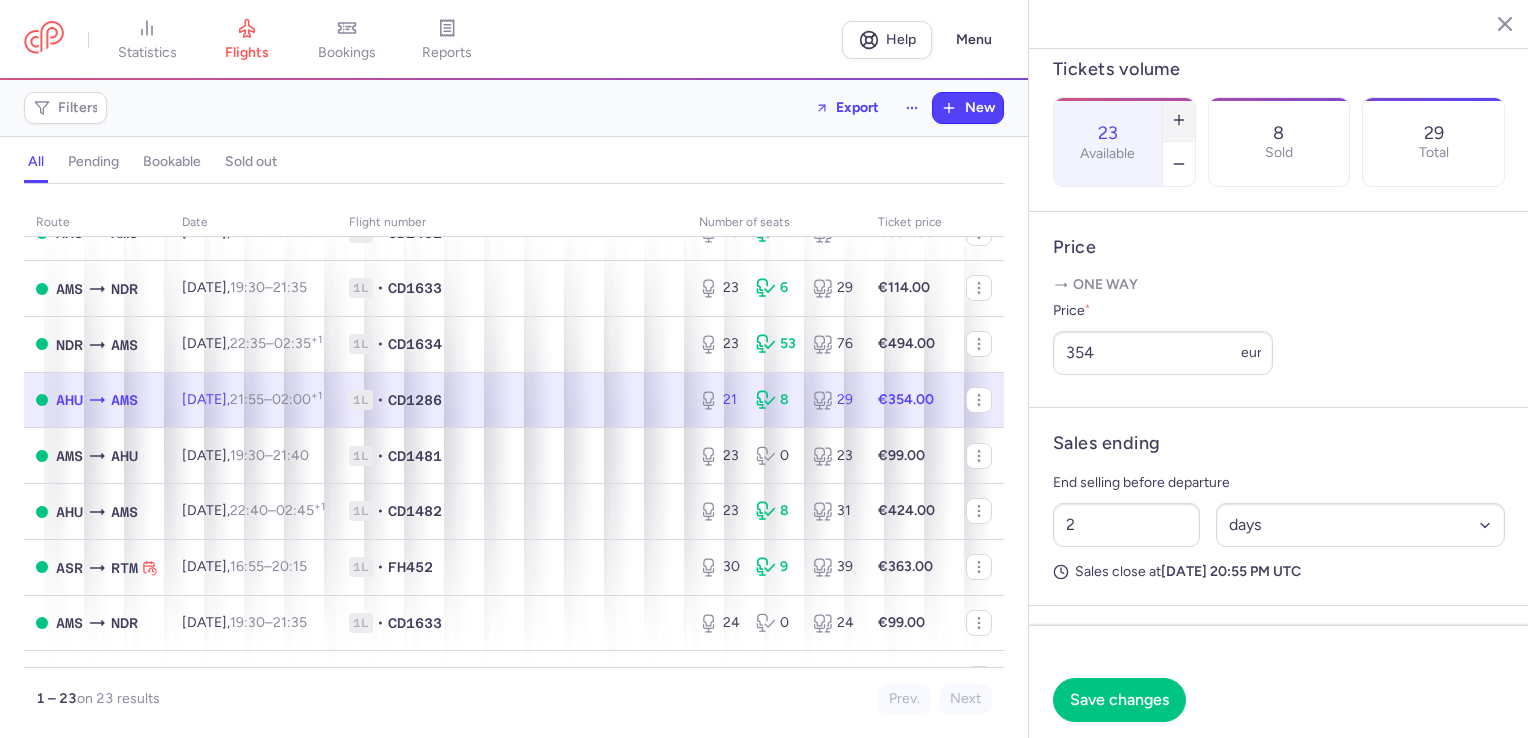 click 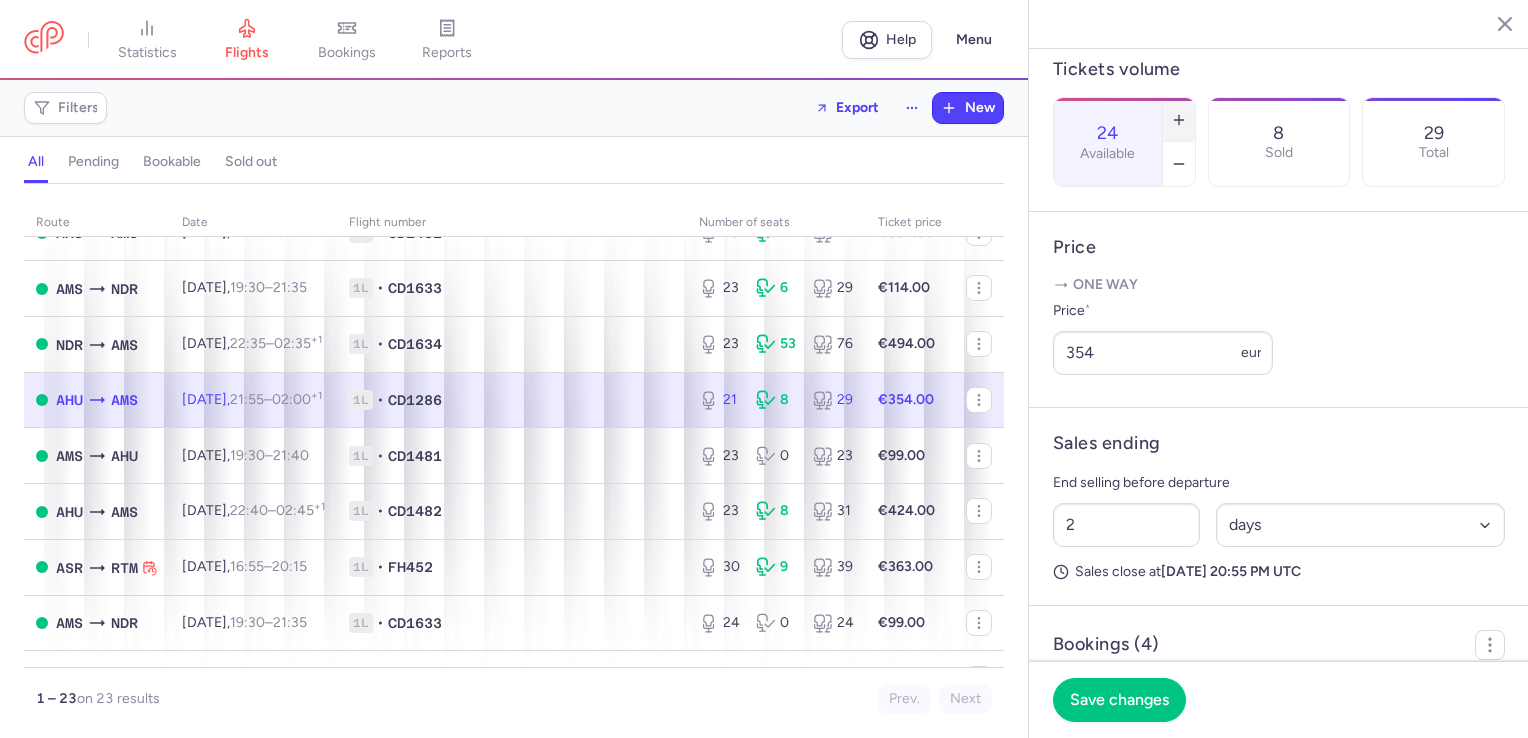 click 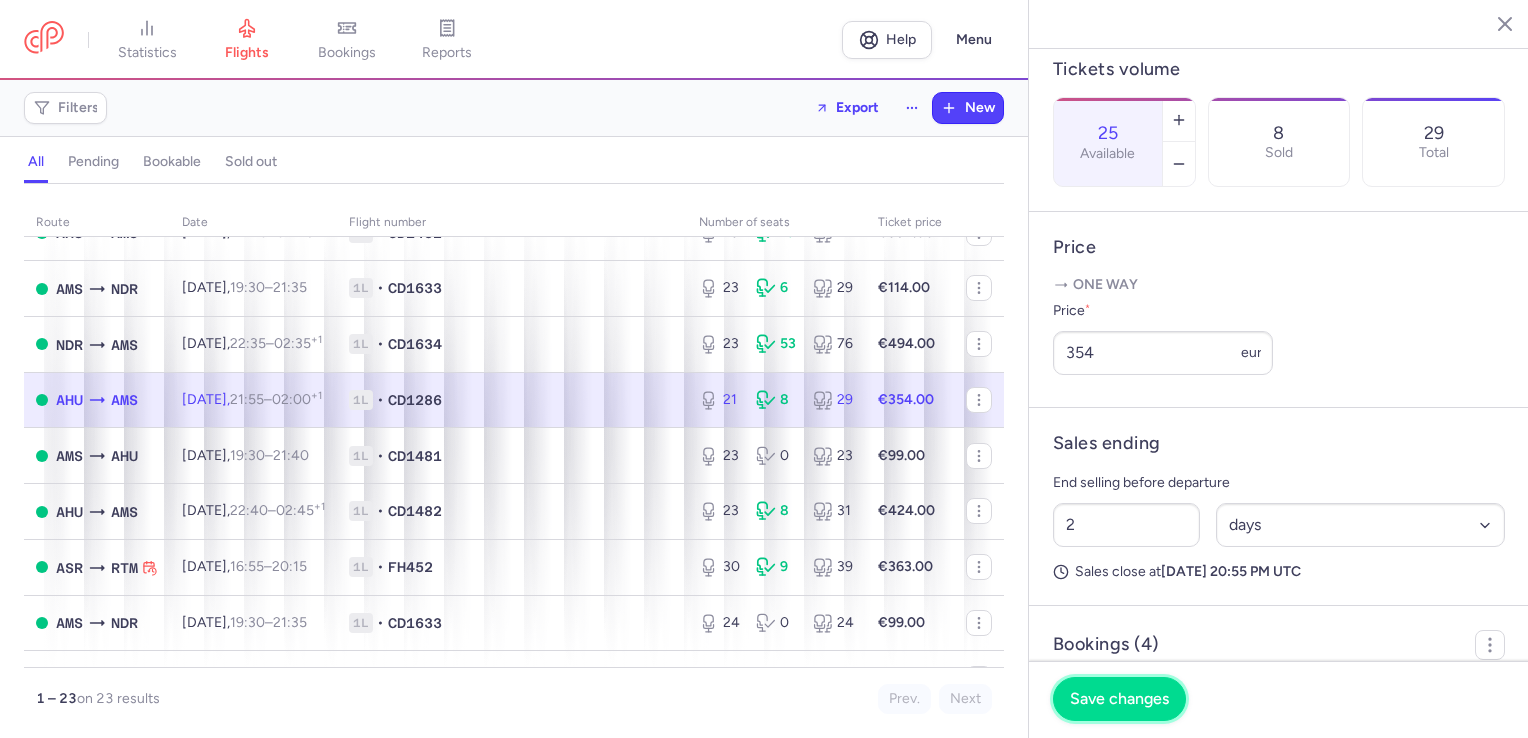 click on "Save changes" at bounding box center [1119, 699] 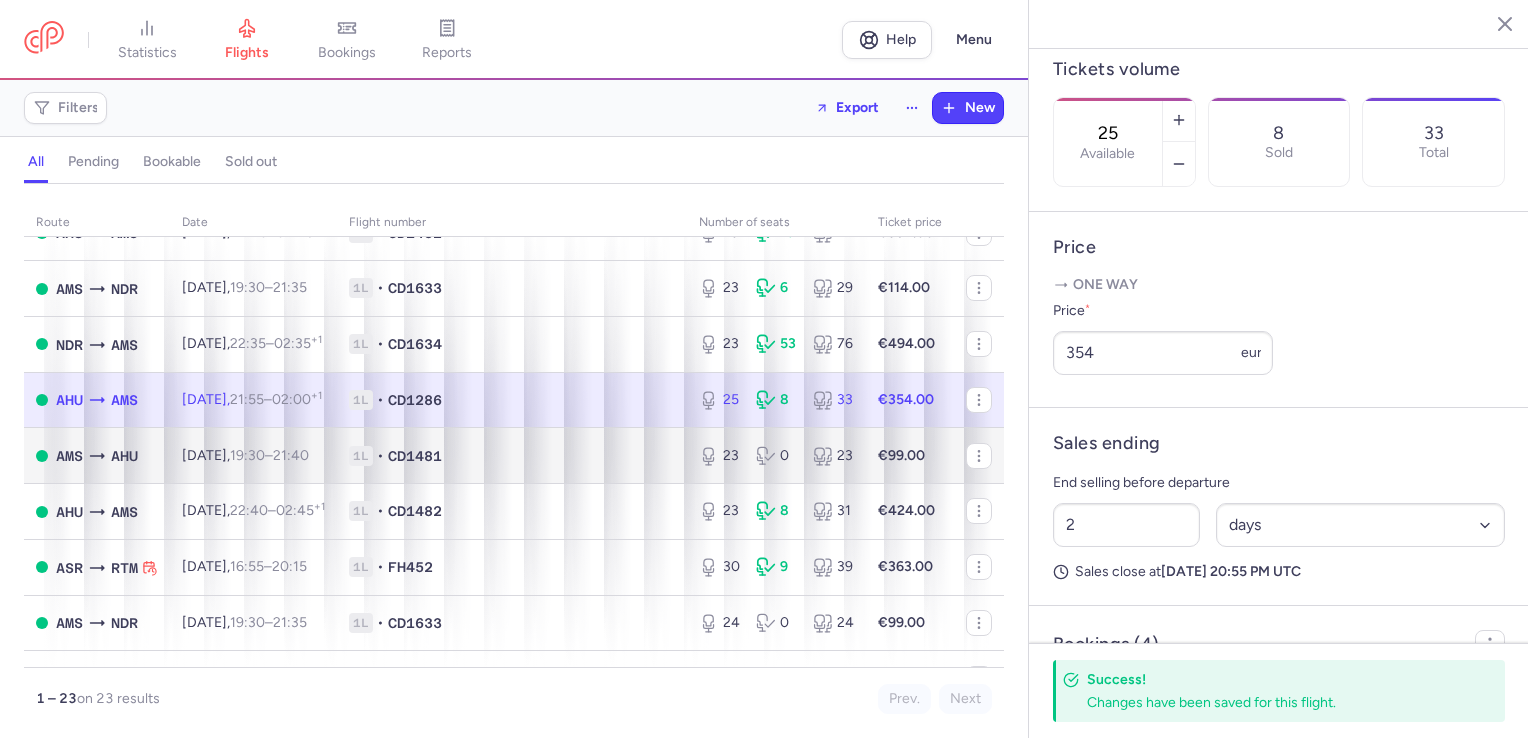 scroll, scrollTop: 0, scrollLeft: 0, axis: both 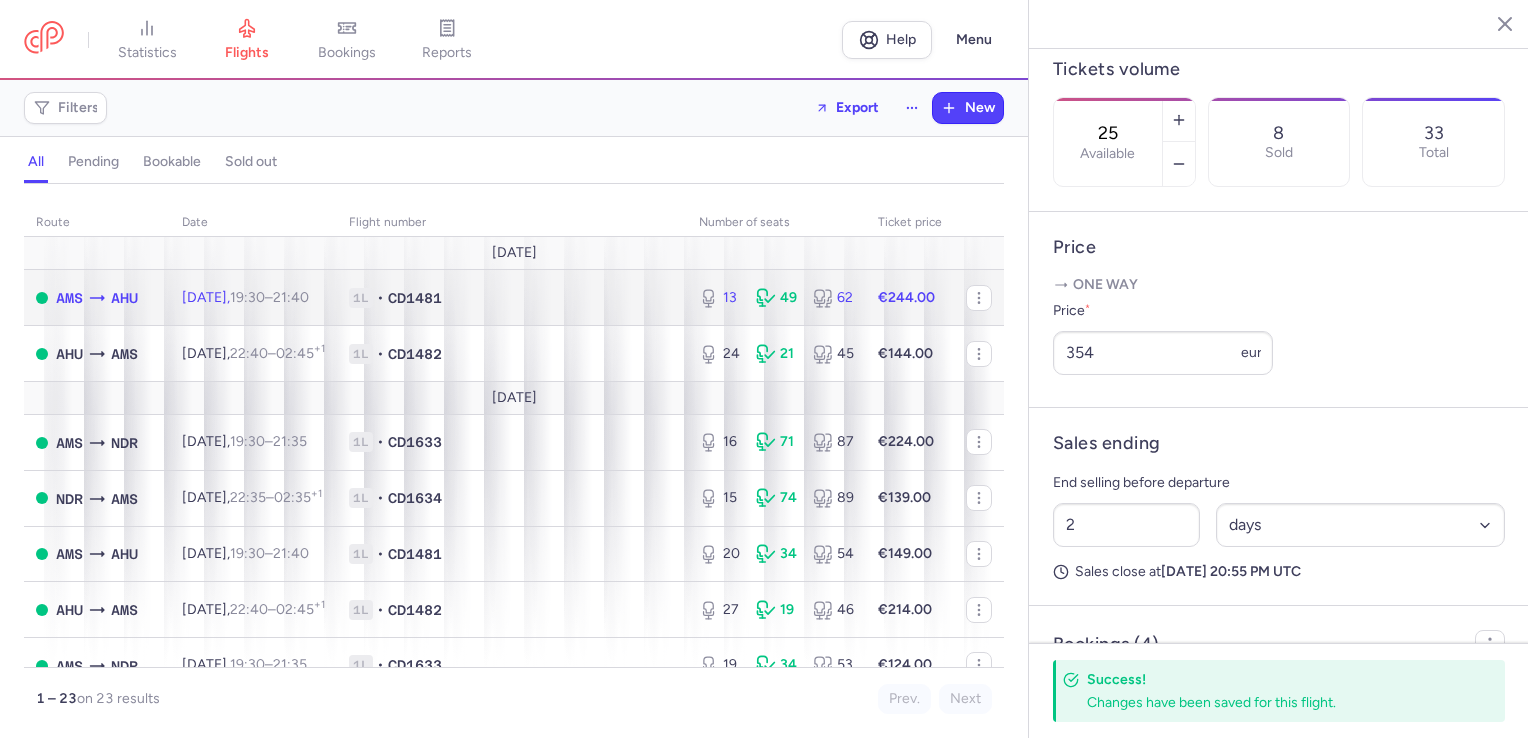 click on "1L • CD1481" at bounding box center (512, 298) 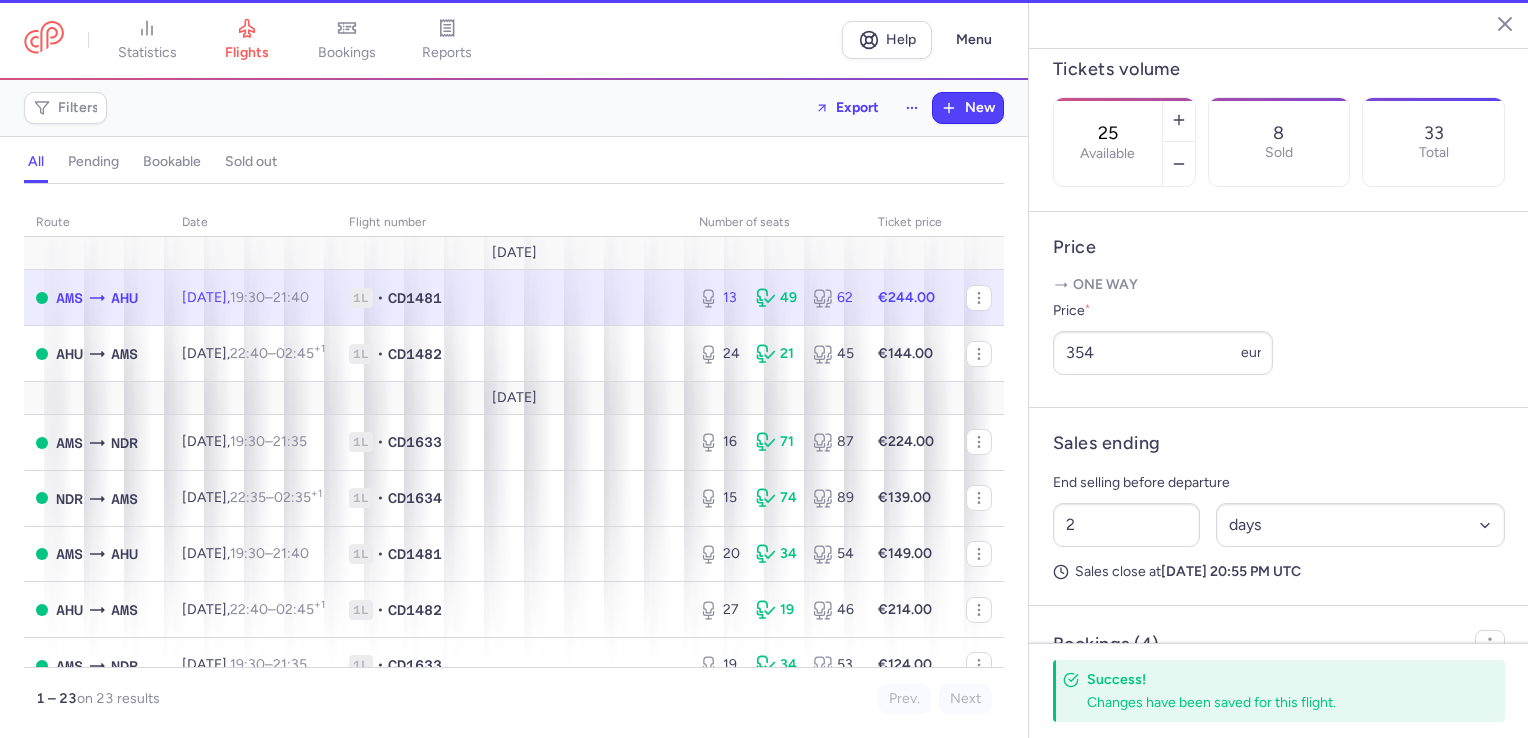 type on "13" 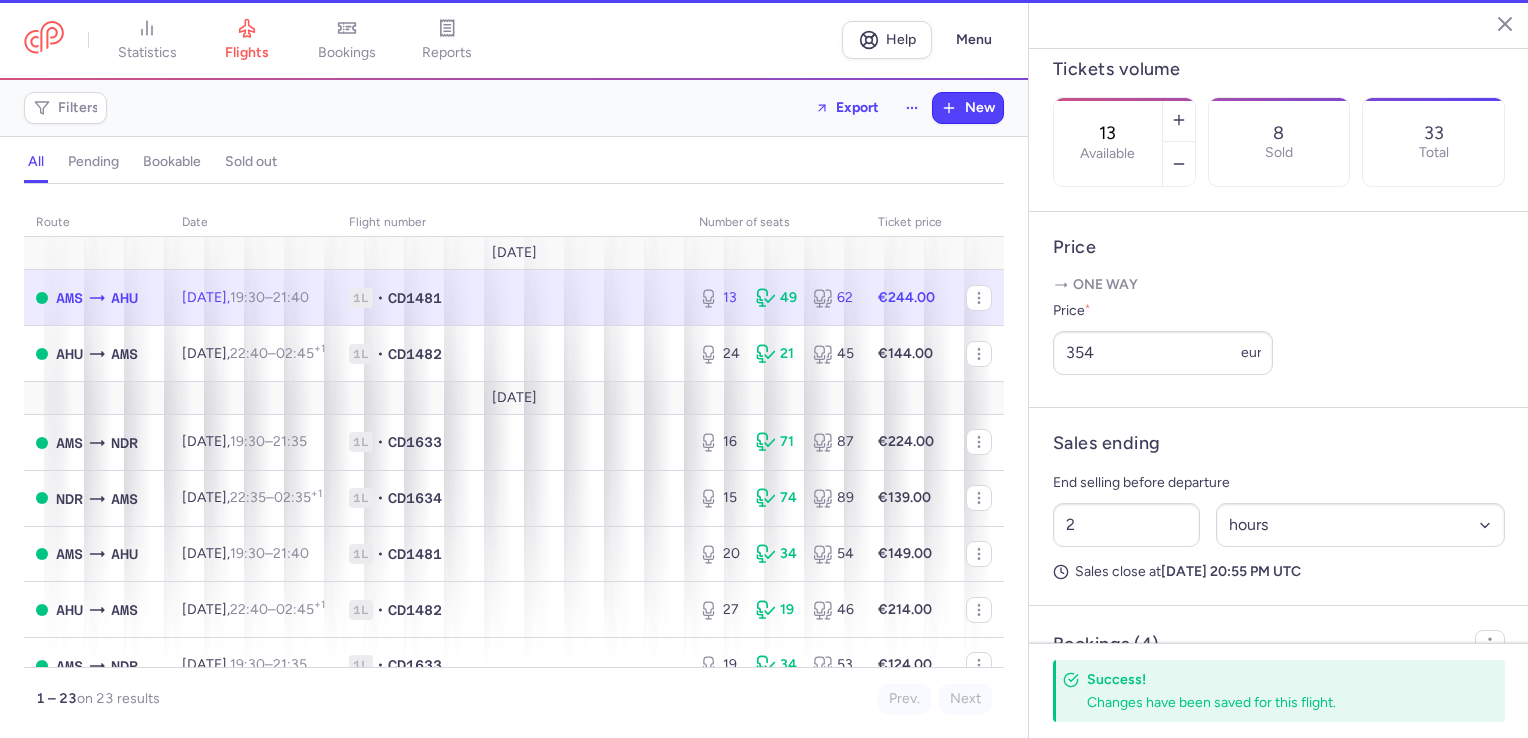 scroll, scrollTop: 577, scrollLeft: 0, axis: vertical 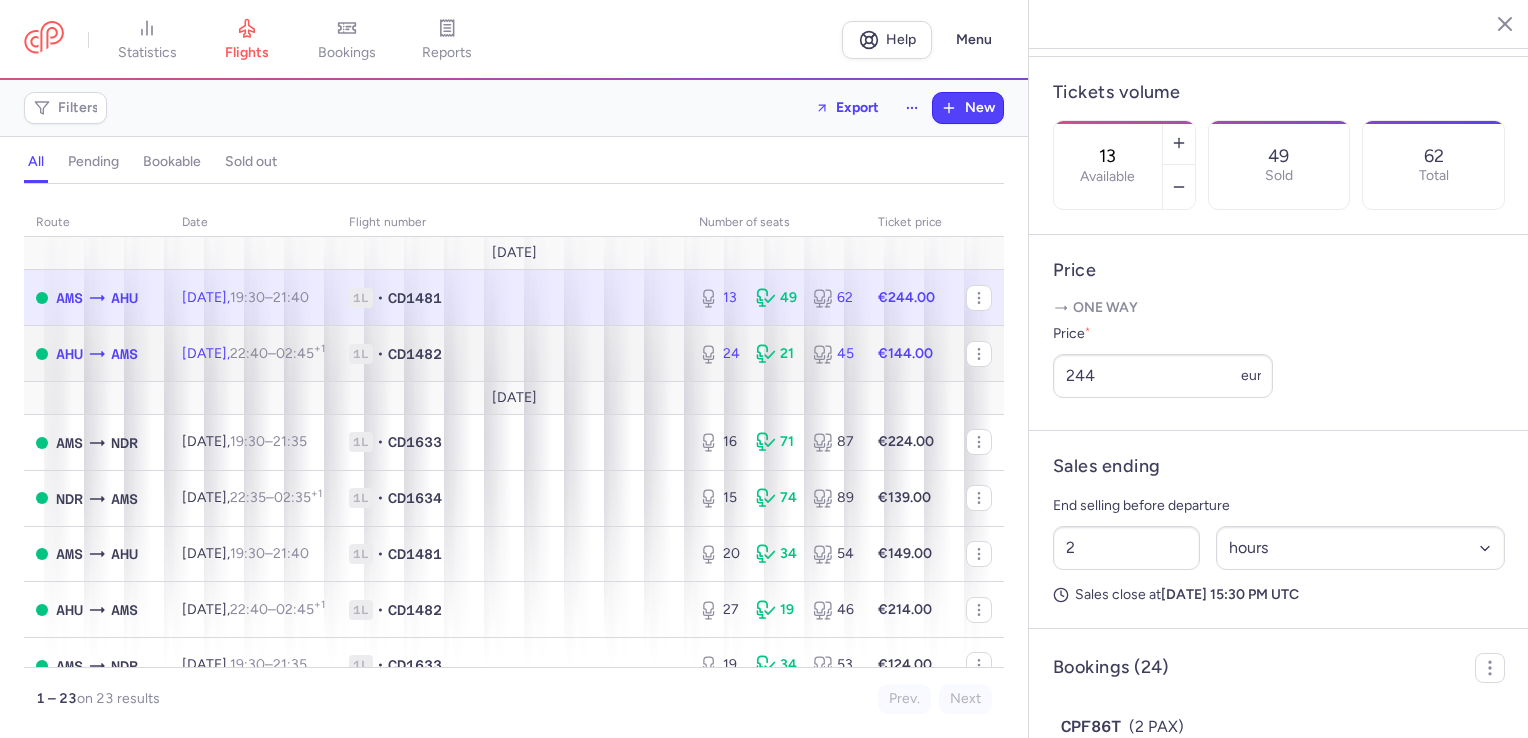 click on "€144.00" at bounding box center (910, 354) 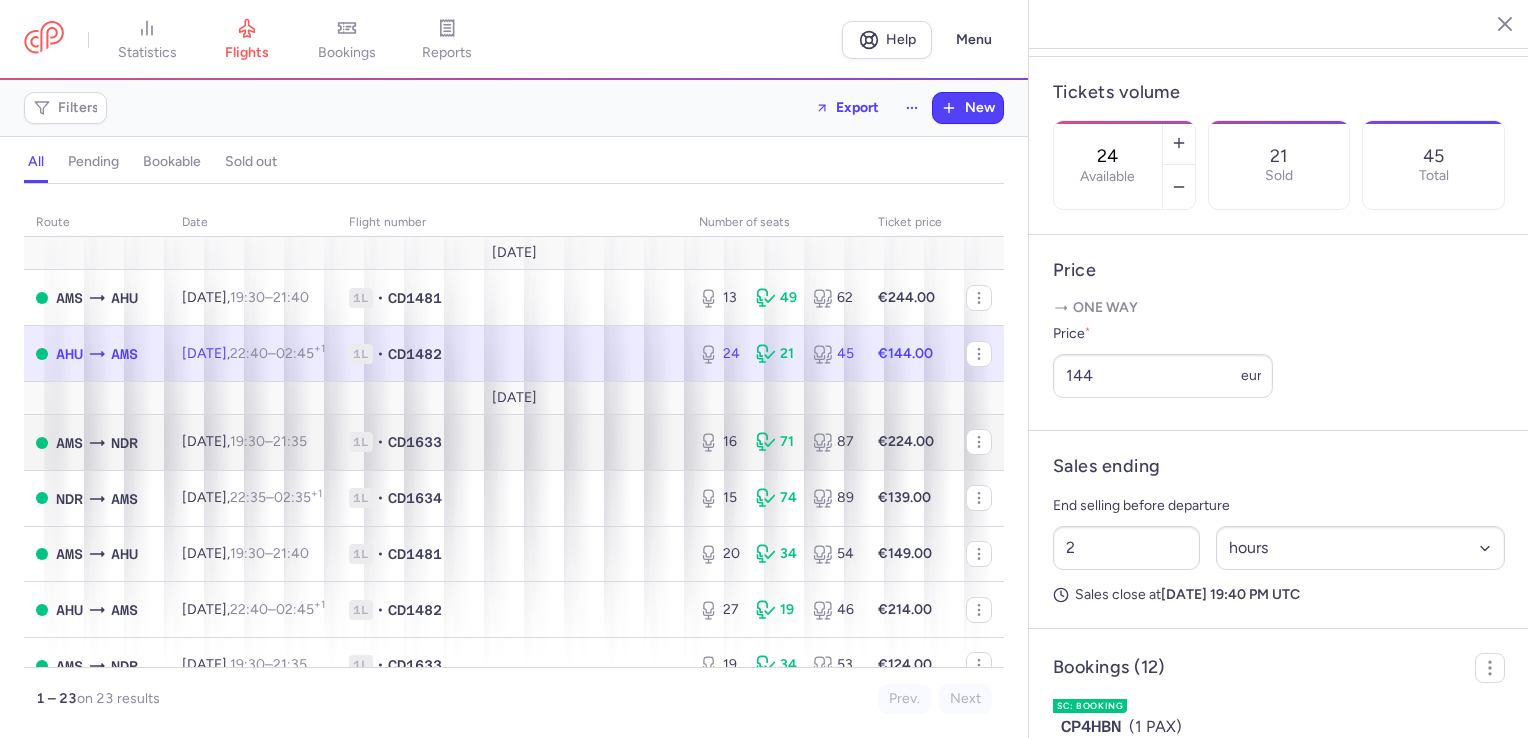 scroll, scrollTop: 600, scrollLeft: 0, axis: vertical 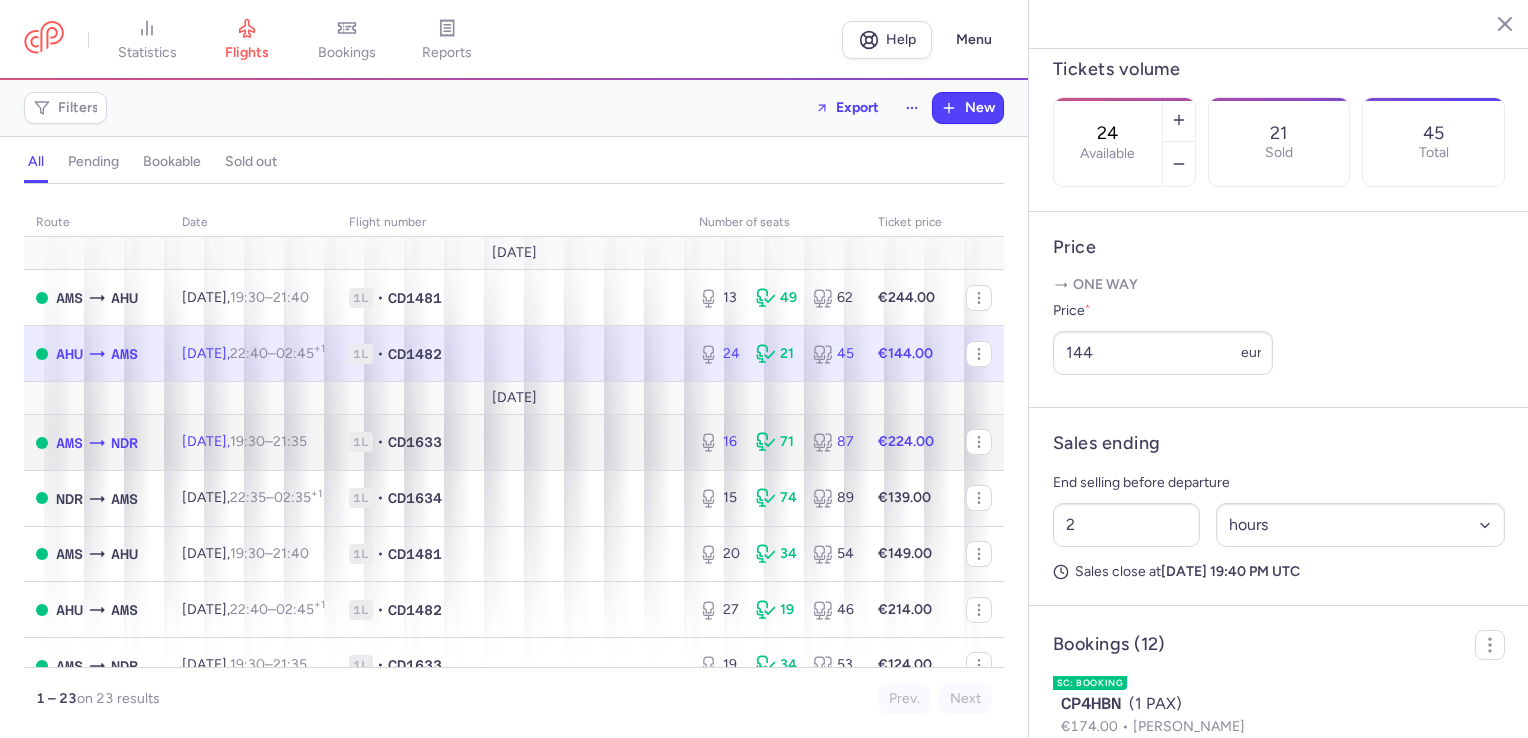 click on "16 71 87" at bounding box center (776, 442) 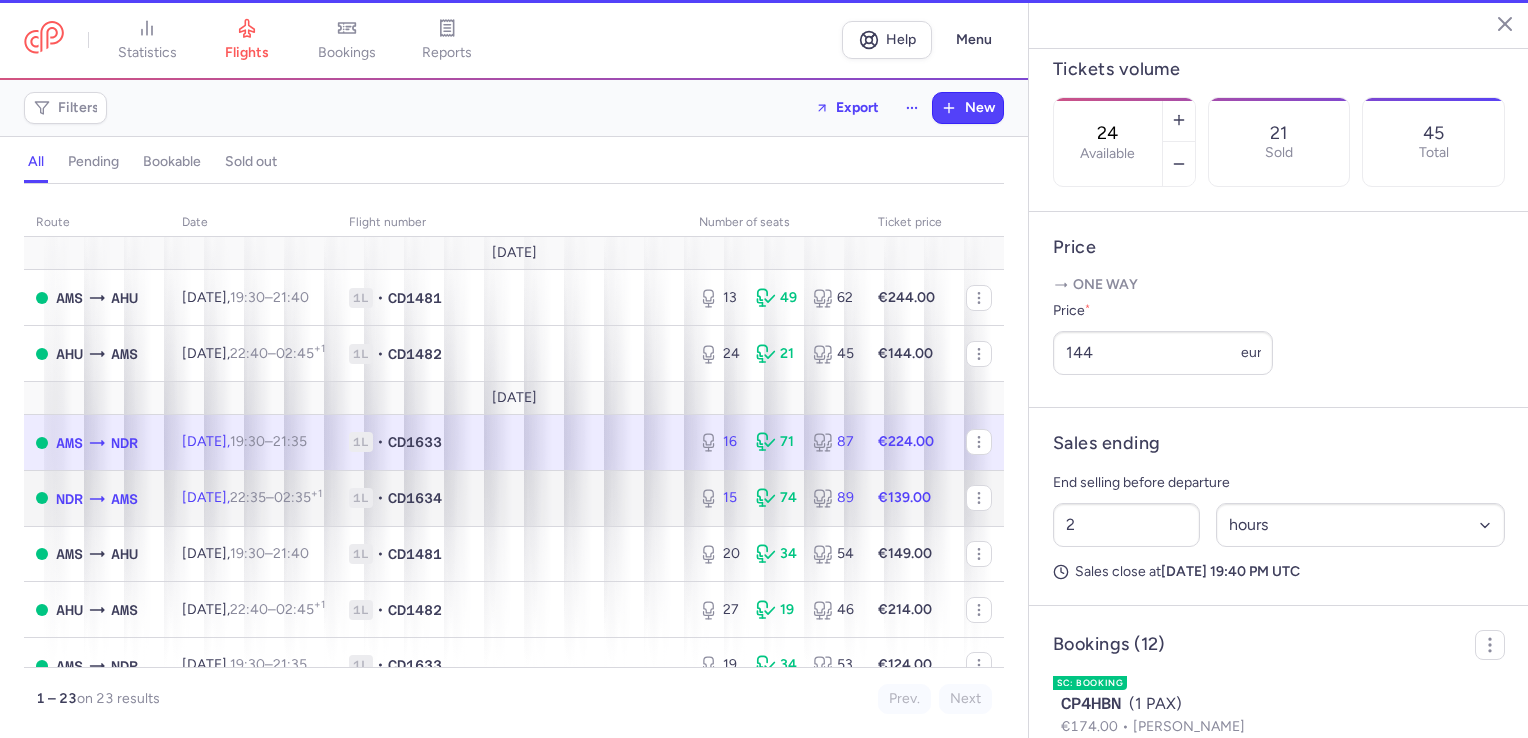 type on "16" 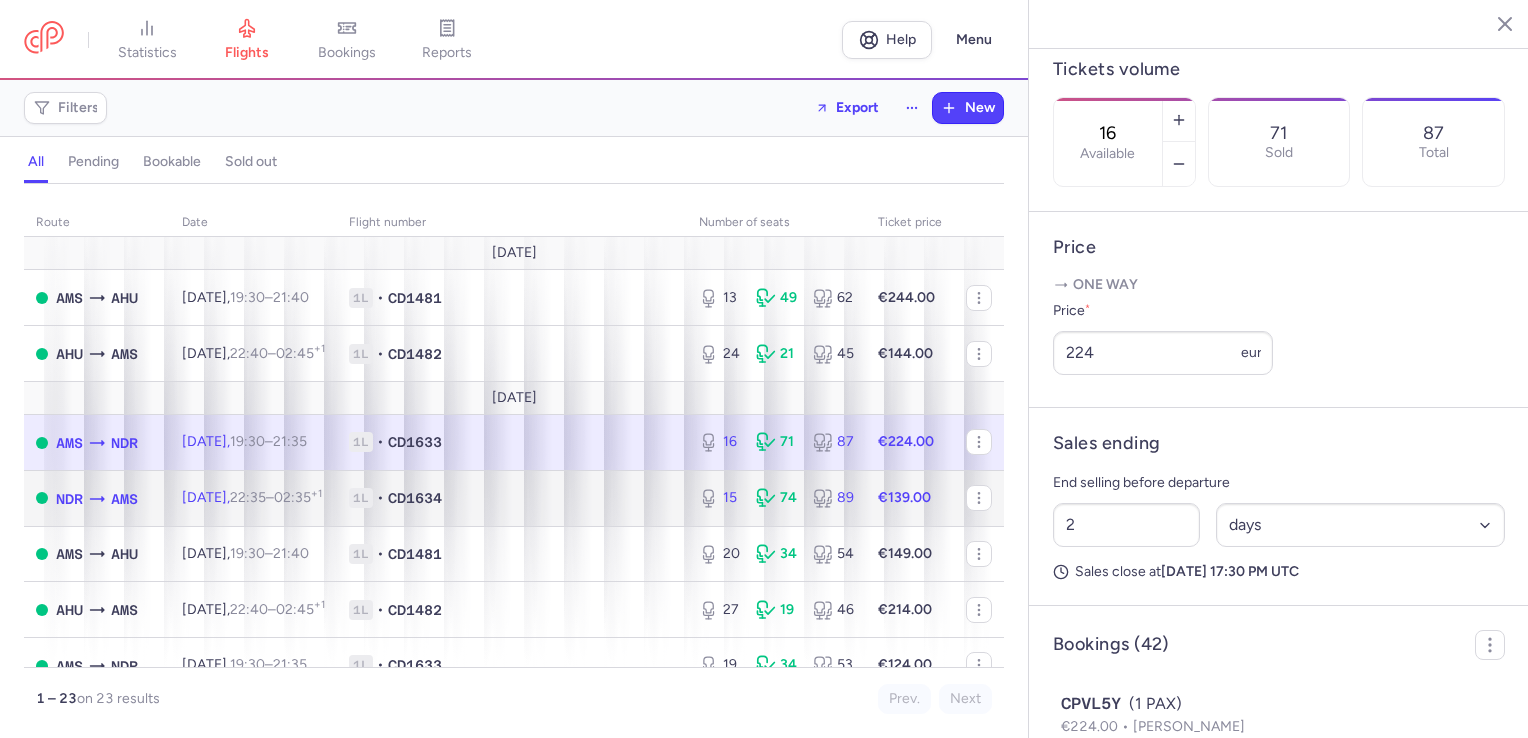 click on "15 74 89" at bounding box center (776, 498) 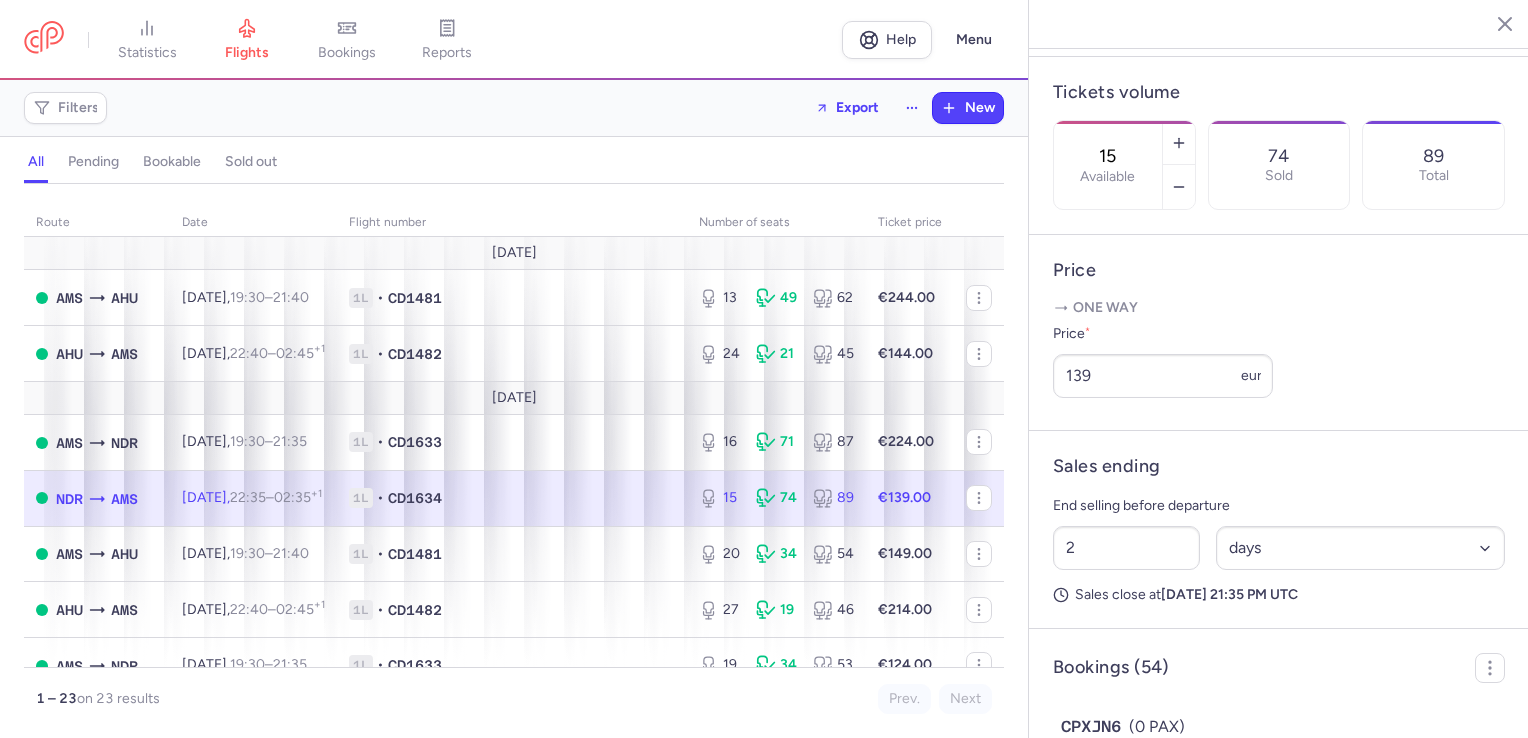 scroll, scrollTop: 600, scrollLeft: 0, axis: vertical 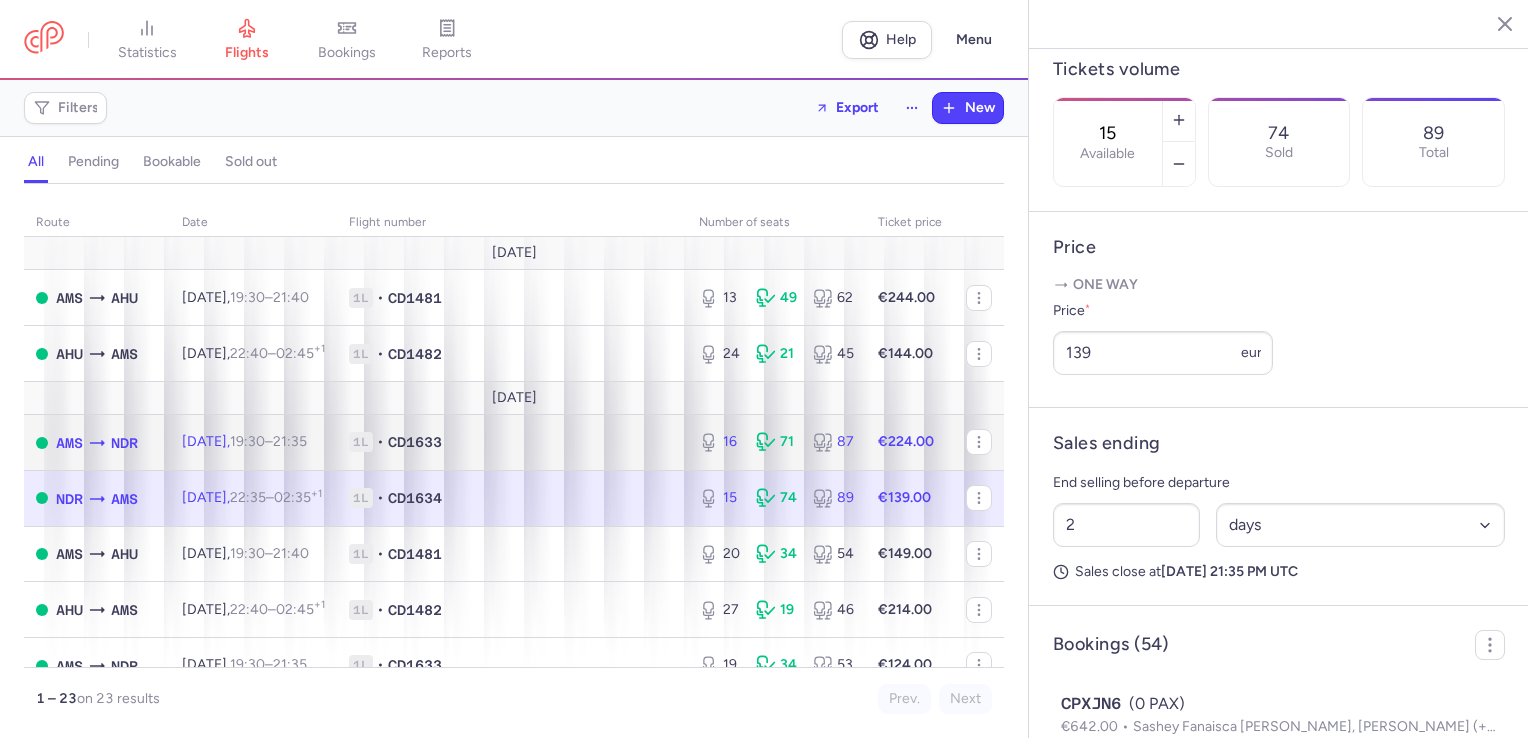 click on "87" at bounding box center (833, 442) 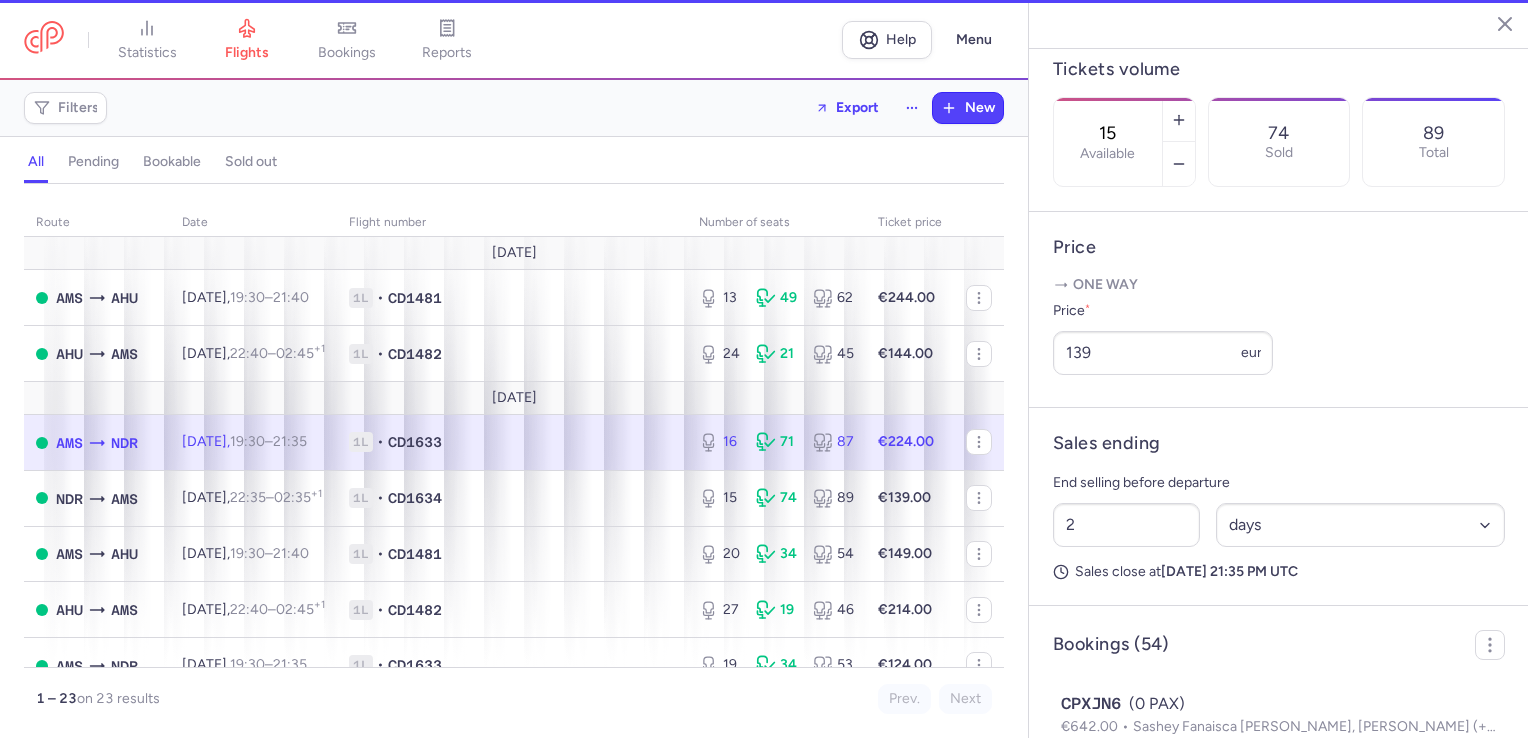 type on "16" 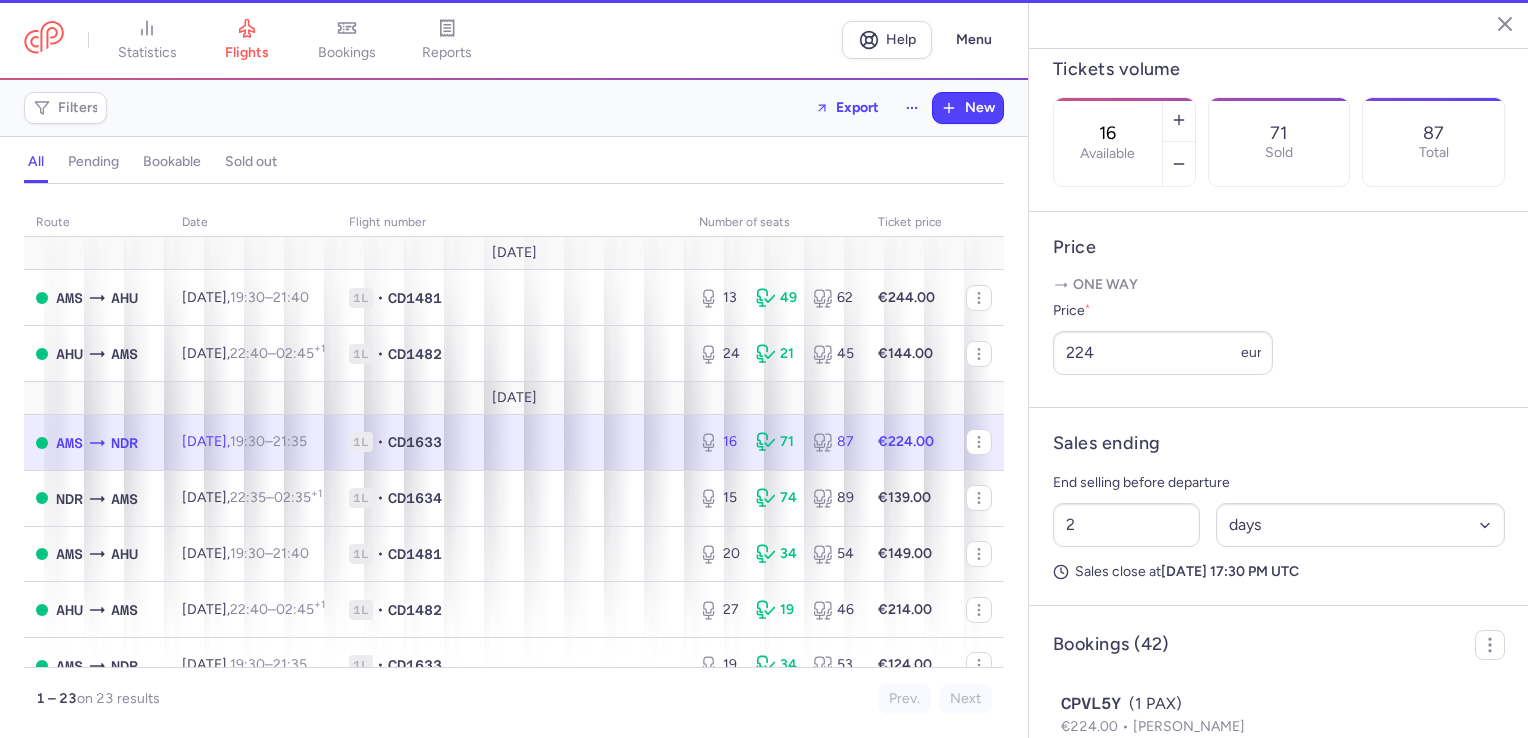 scroll, scrollTop: 577, scrollLeft: 0, axis: vertical 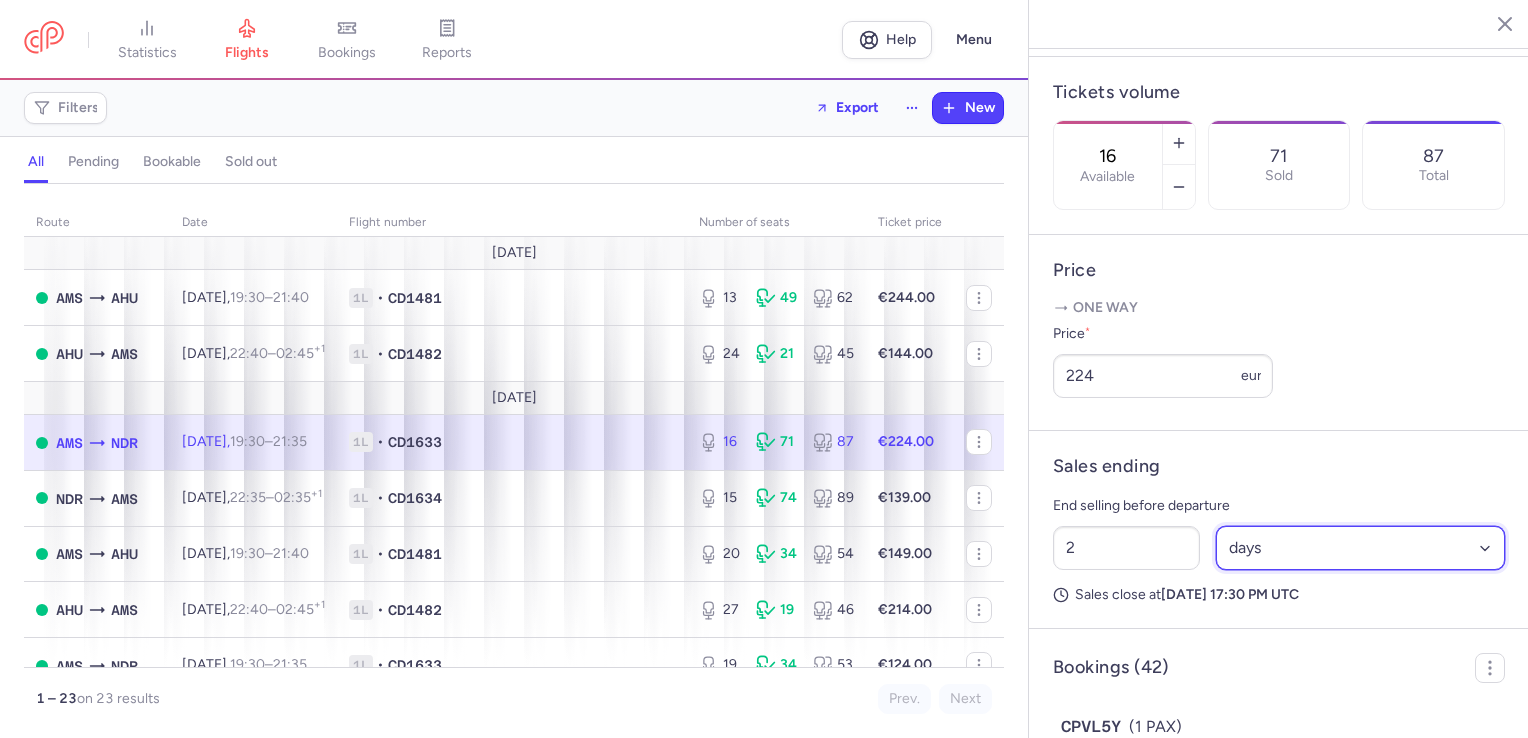 click on "Select an option hours days" at bounding box center [1361, 548] 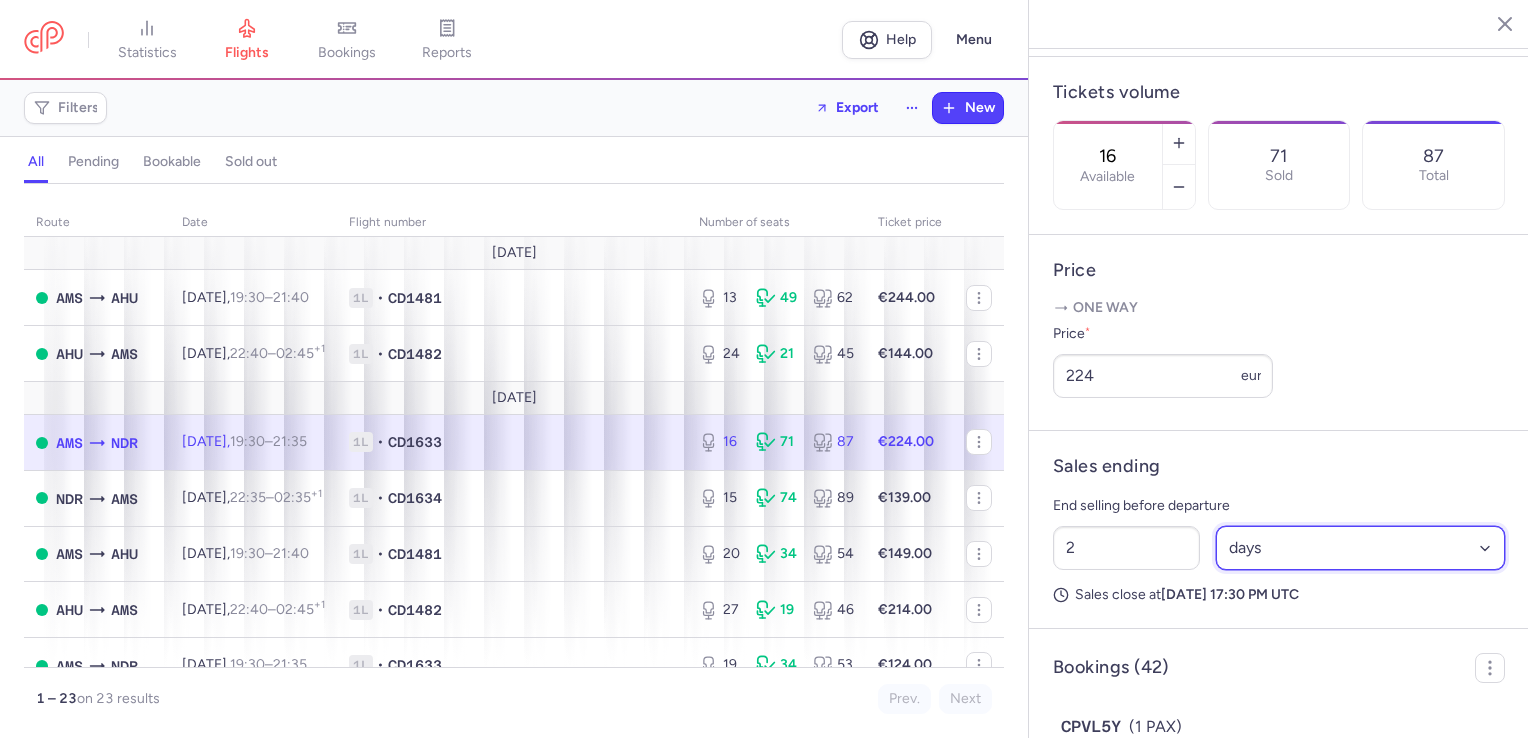 select on "hours" 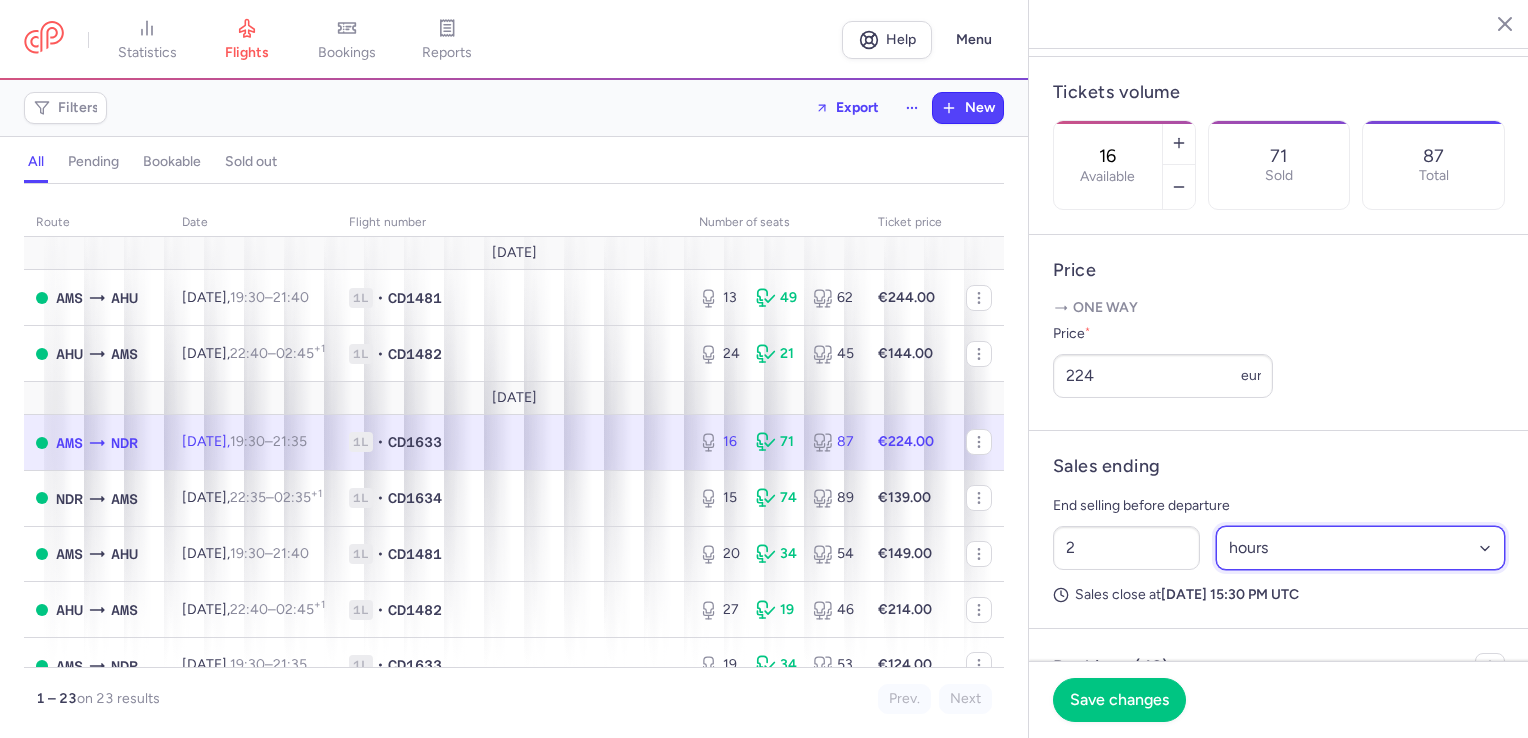 scroll, scrollTop: 877, scrollLeft: 0, axis: vertical 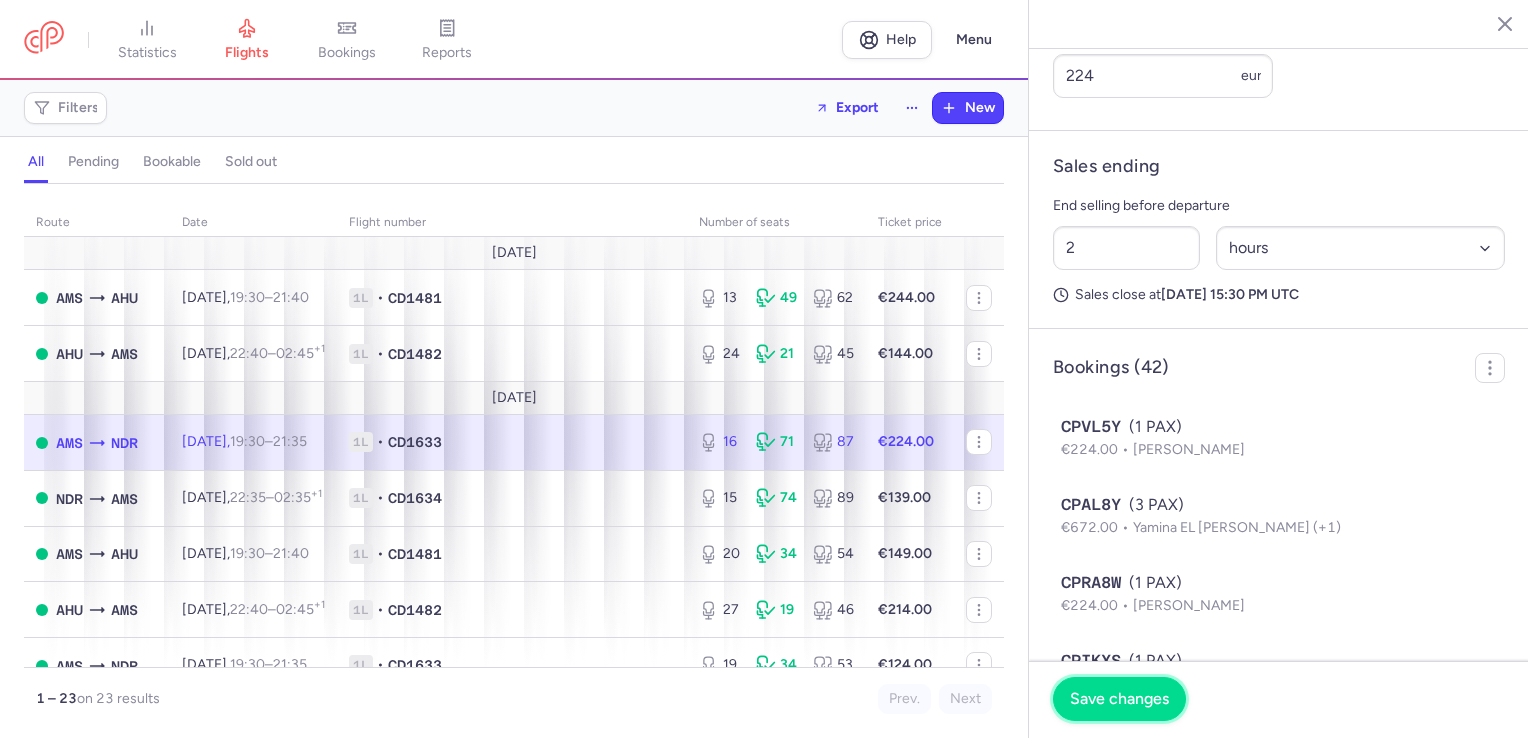 click on "Save changes" at bounding box center [1119, 699] 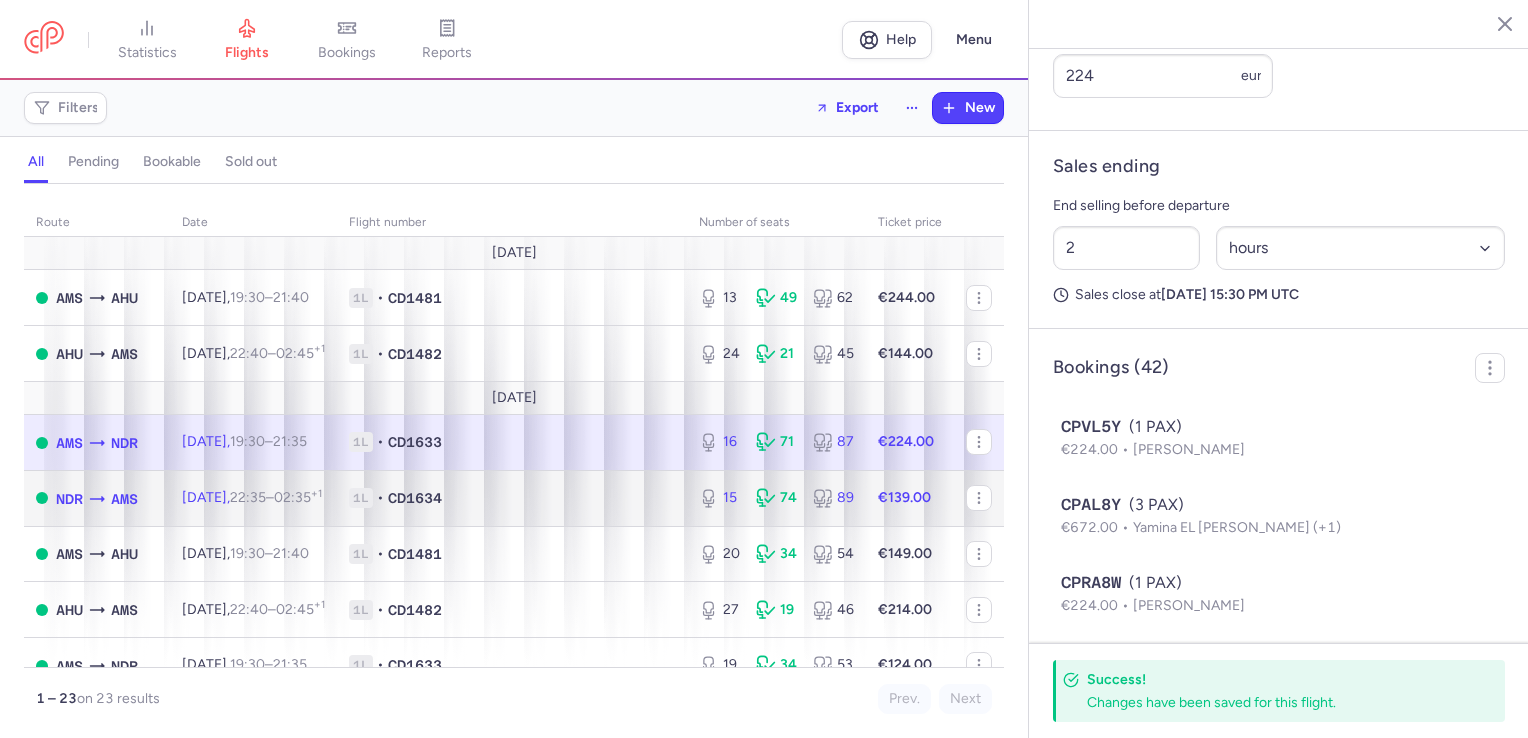 click on "89" at bounding box center [833, 498] 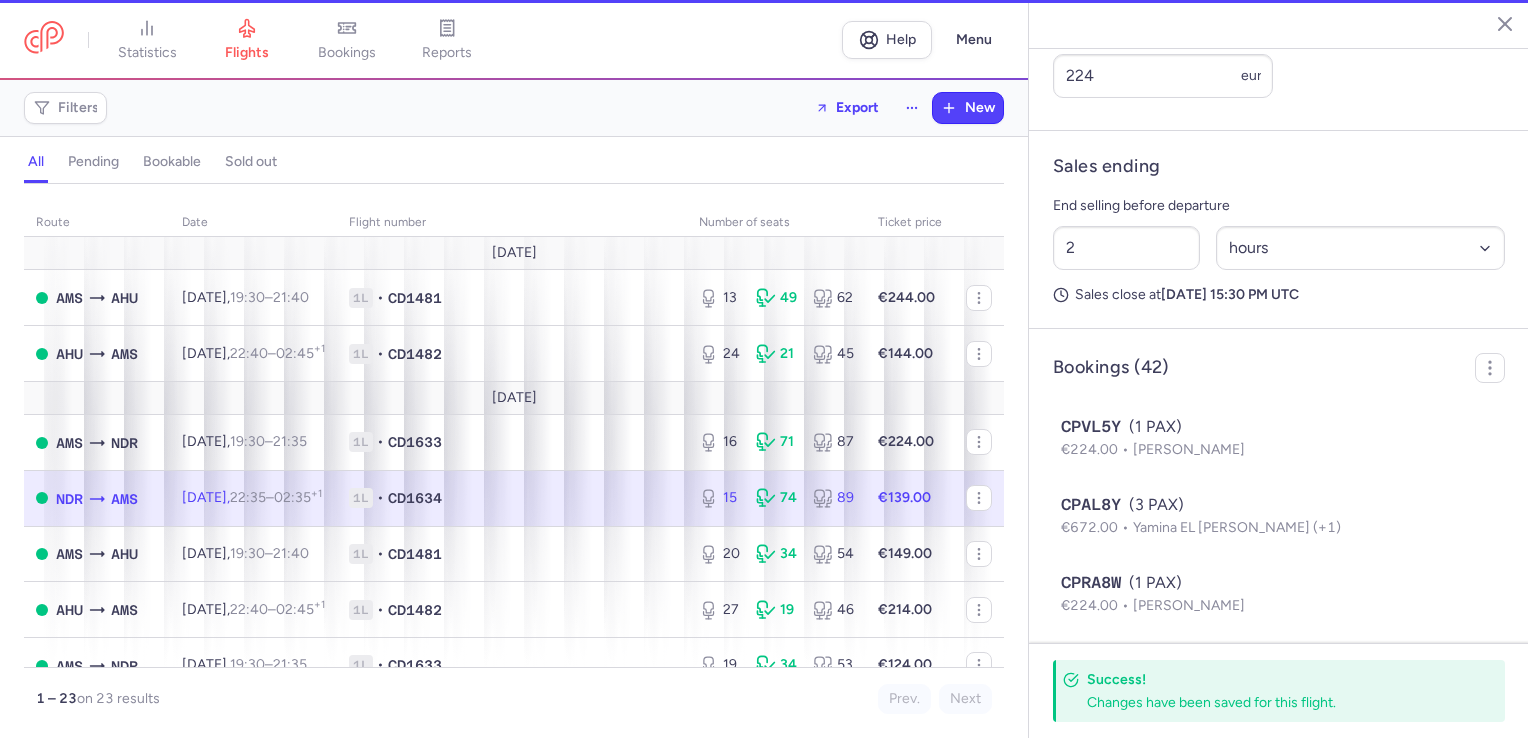 type on "15" 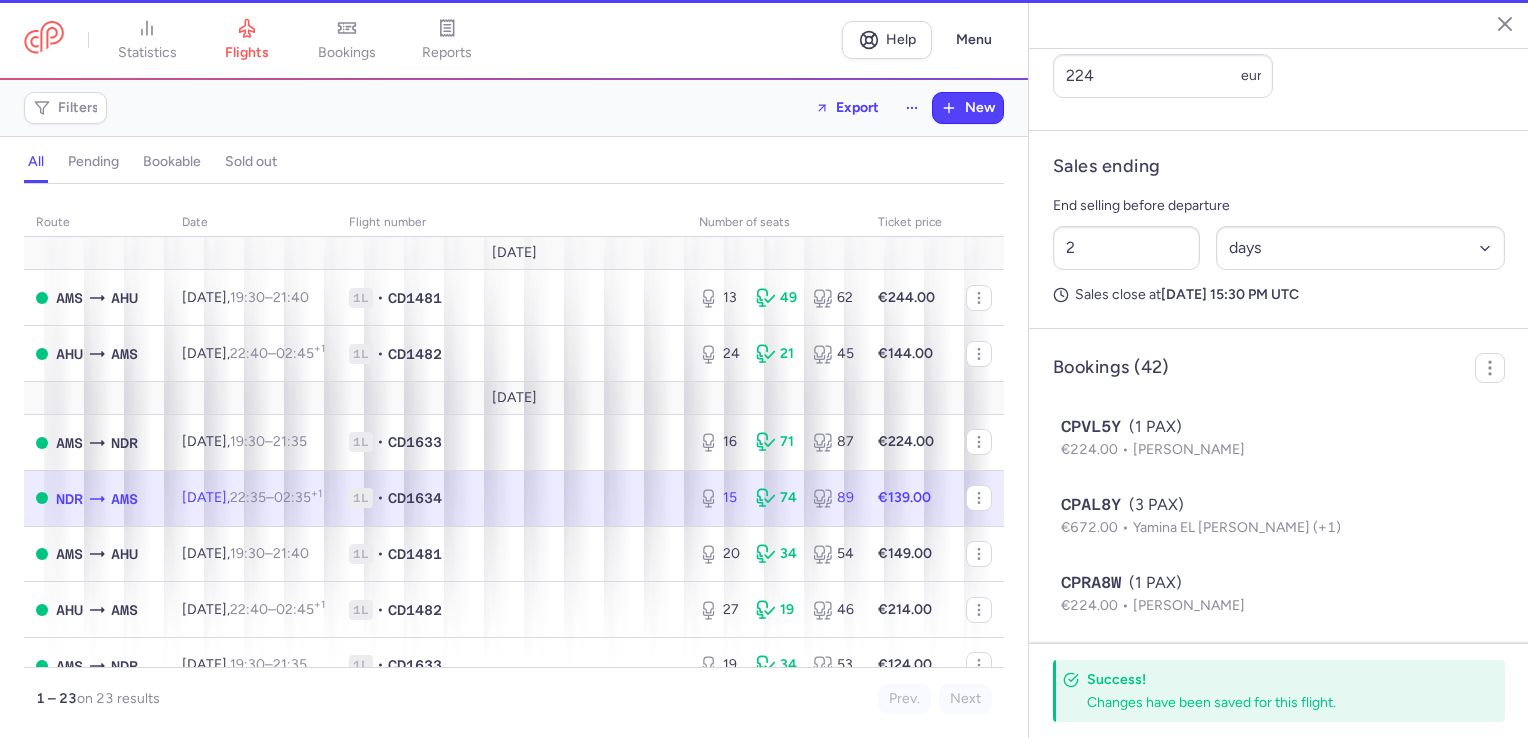 scroll, scrollTop: 899, scrollLeft: 0, axis: vertical 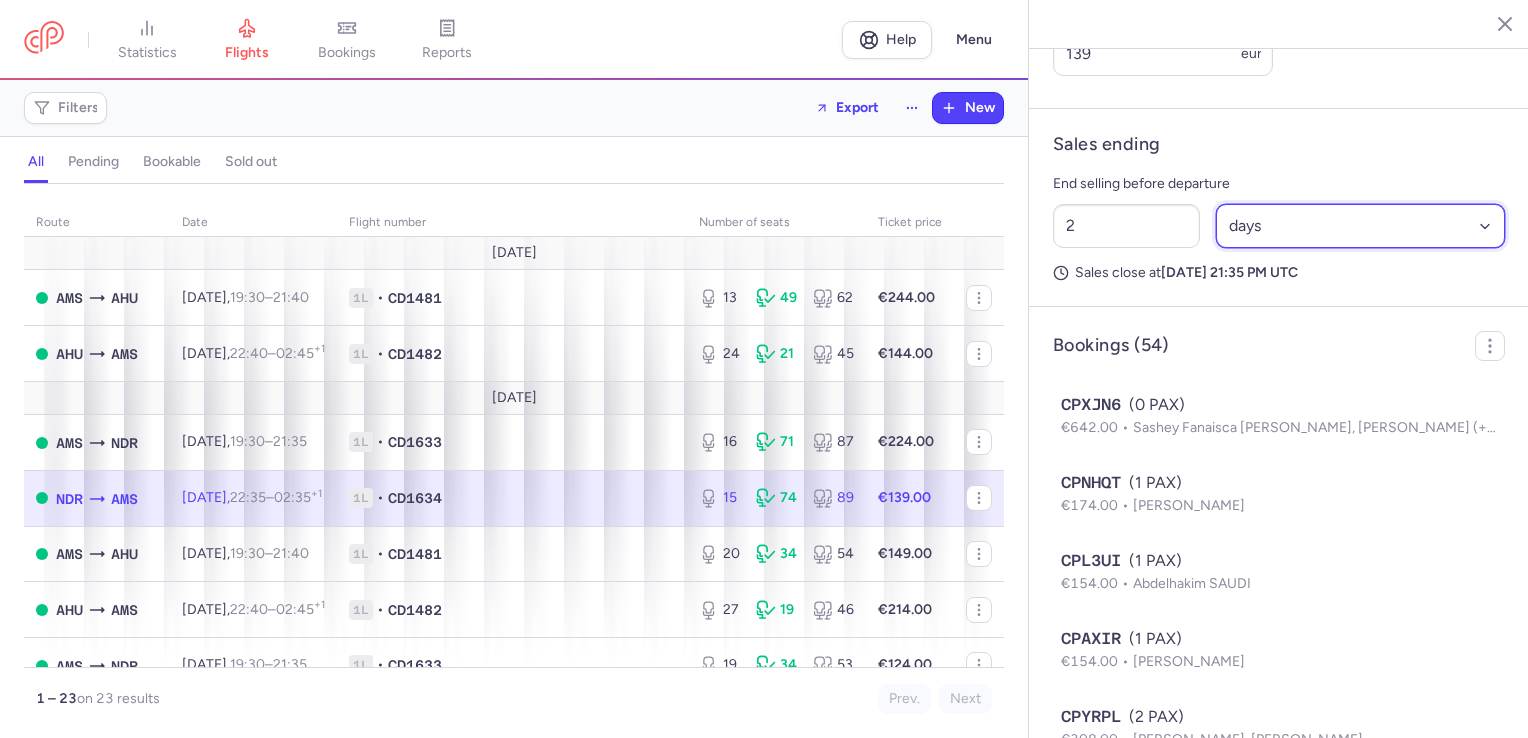 click on "Select an option hours days" at bounding box center [1361, 226] 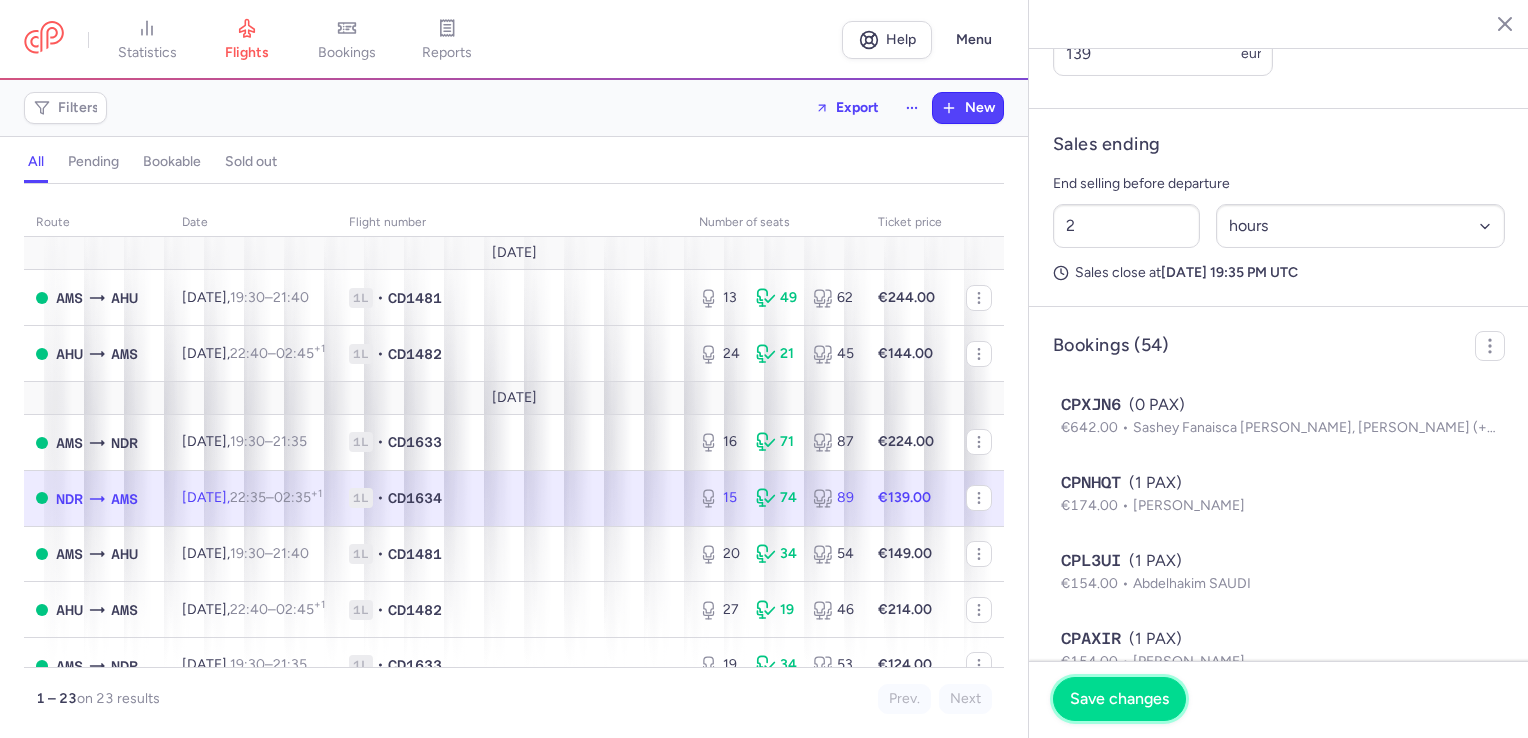 click on "Save changes" at bounding box center (1119, 699) 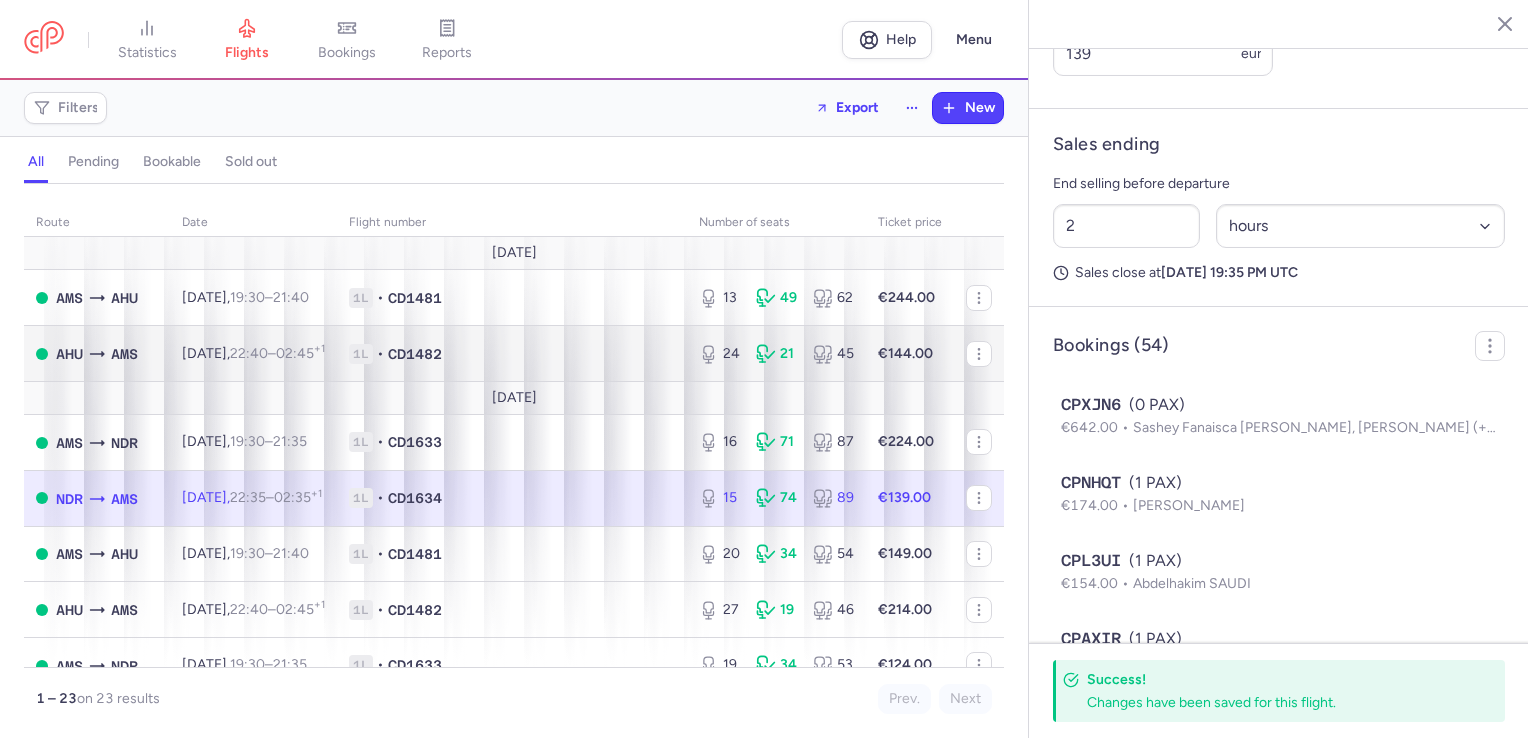 scroll, scrollTop: 300, scrollLeft: 0, axis: vertical 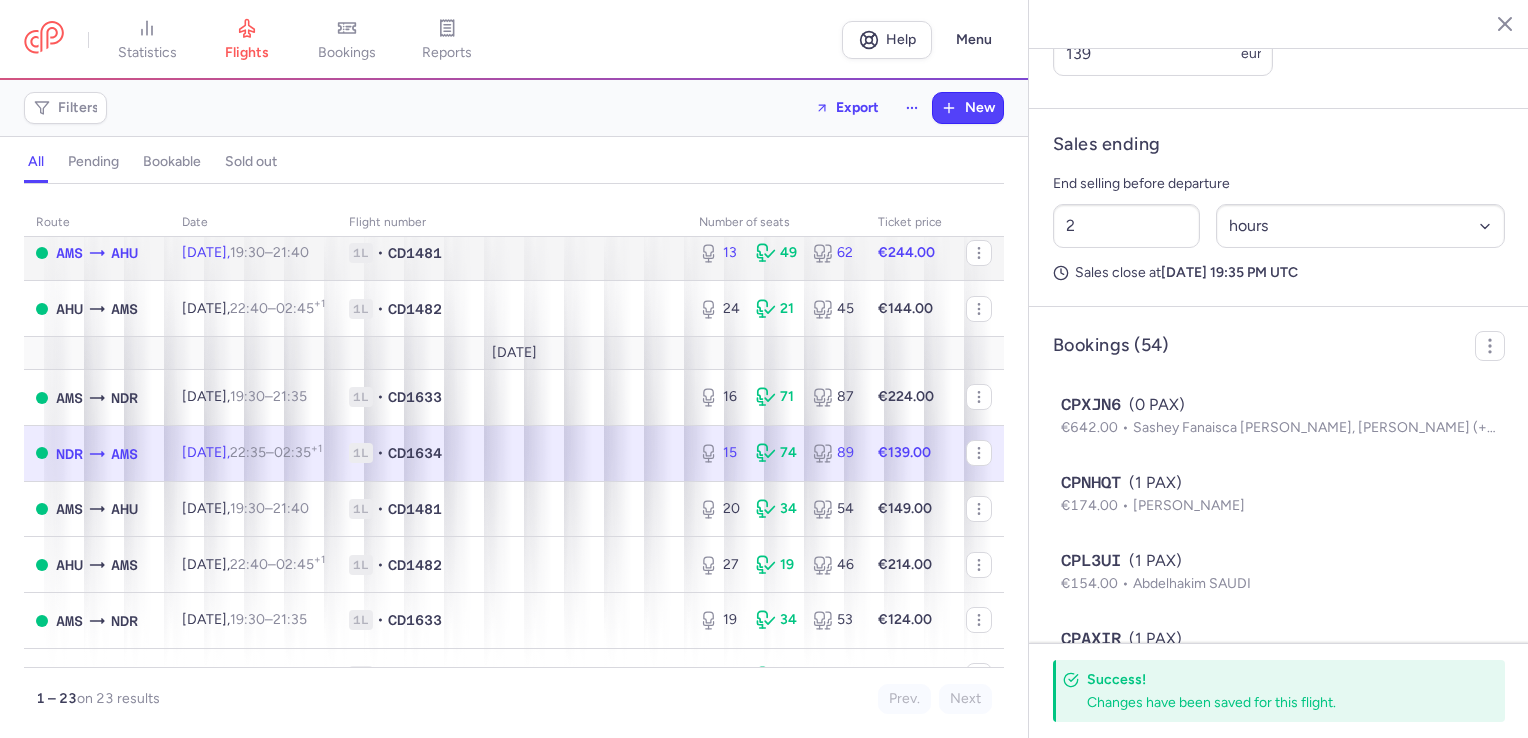 click on "49" at bounding box center (776, 253) 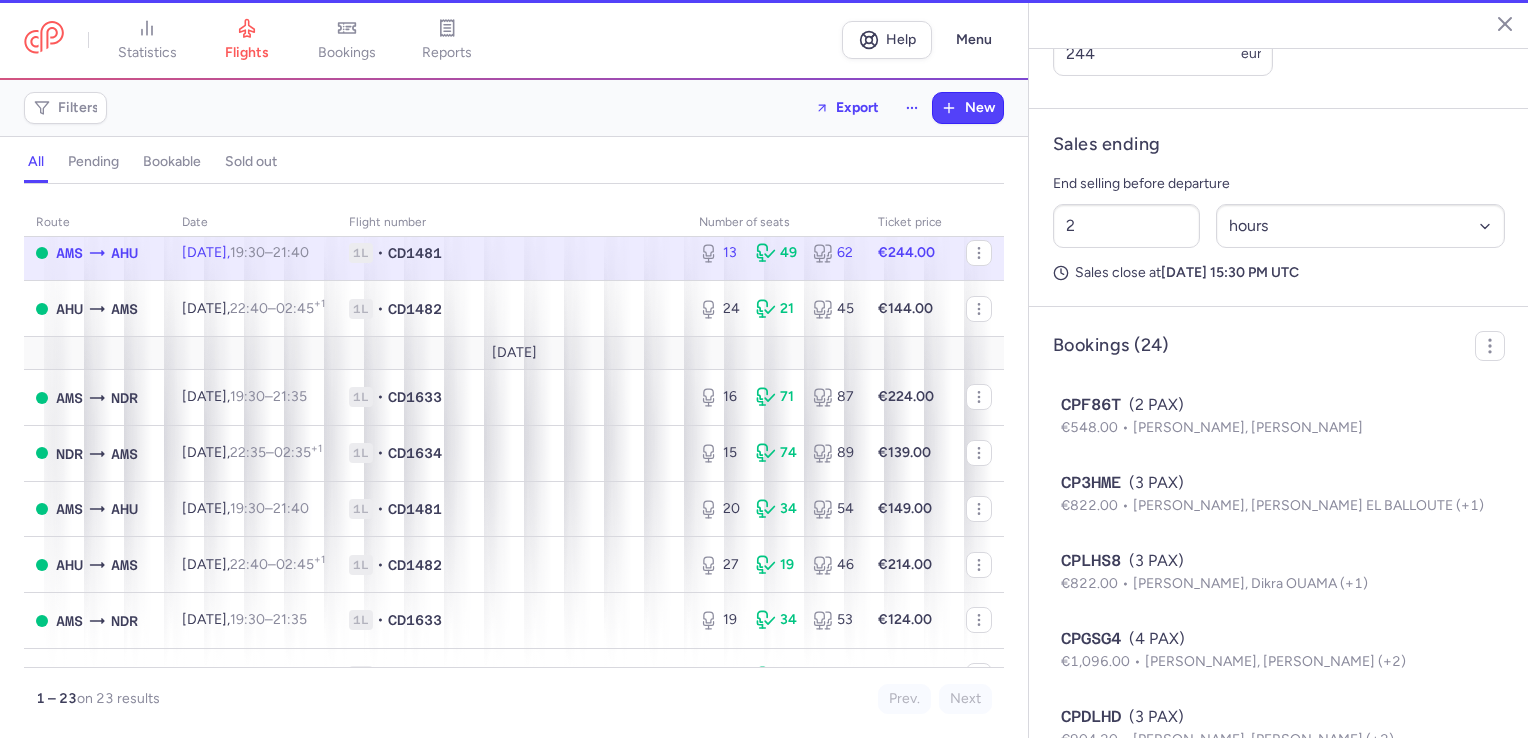 scroll, scrollTop: 877, scrollLeft: 0, axis: vertical 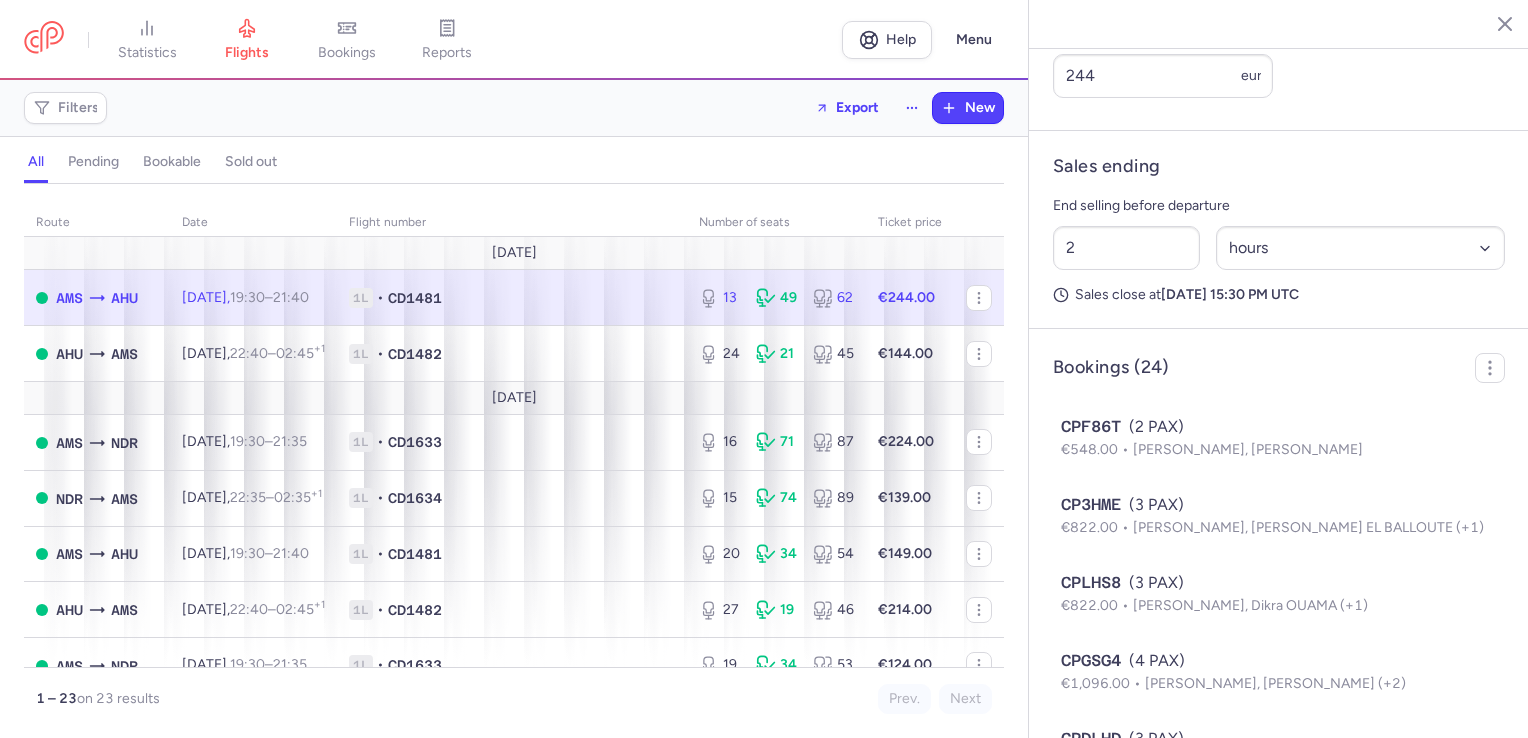 click on "Sales ending" at bounding box center [1106, 166] 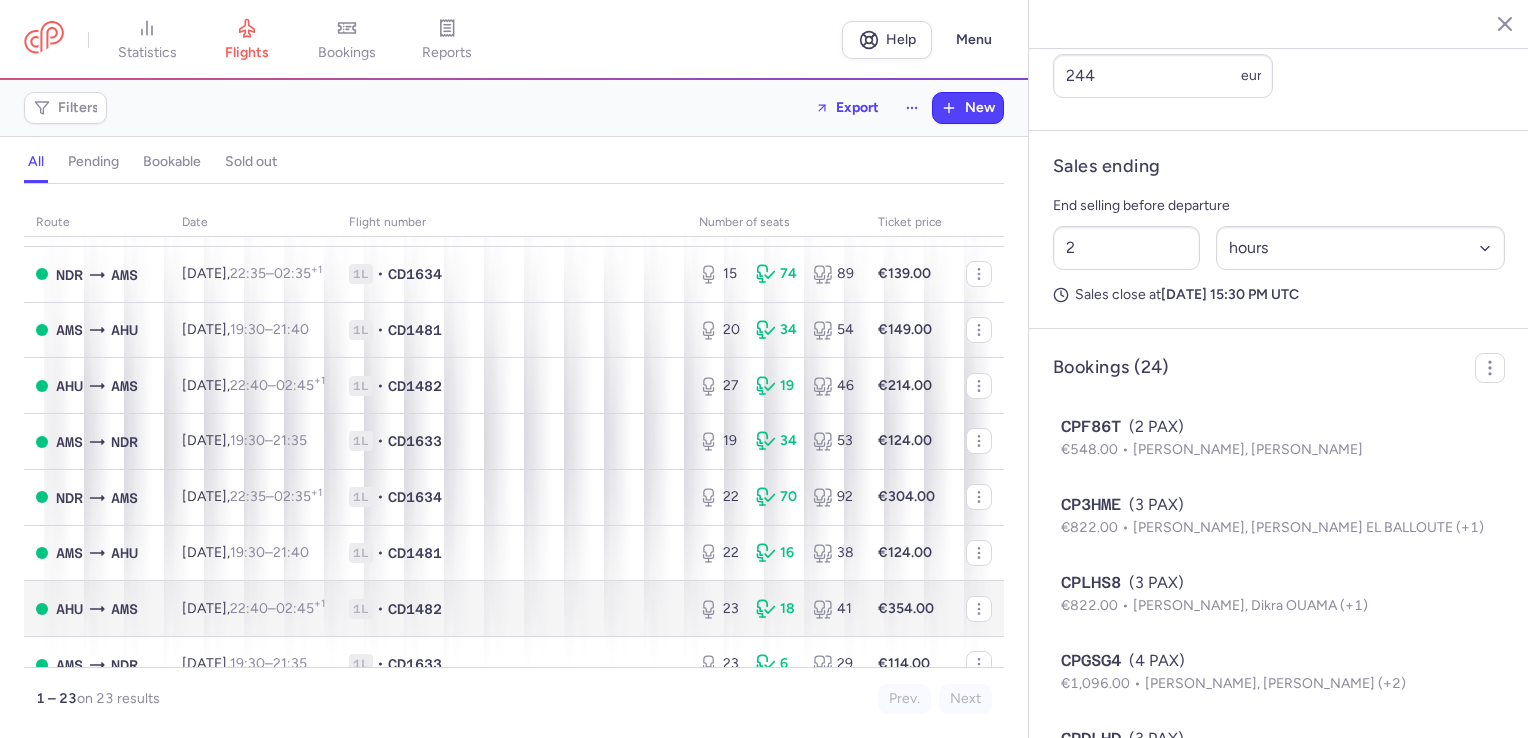 scroll, scrollTop: 300, scrollLeft: 0, axis: vertical 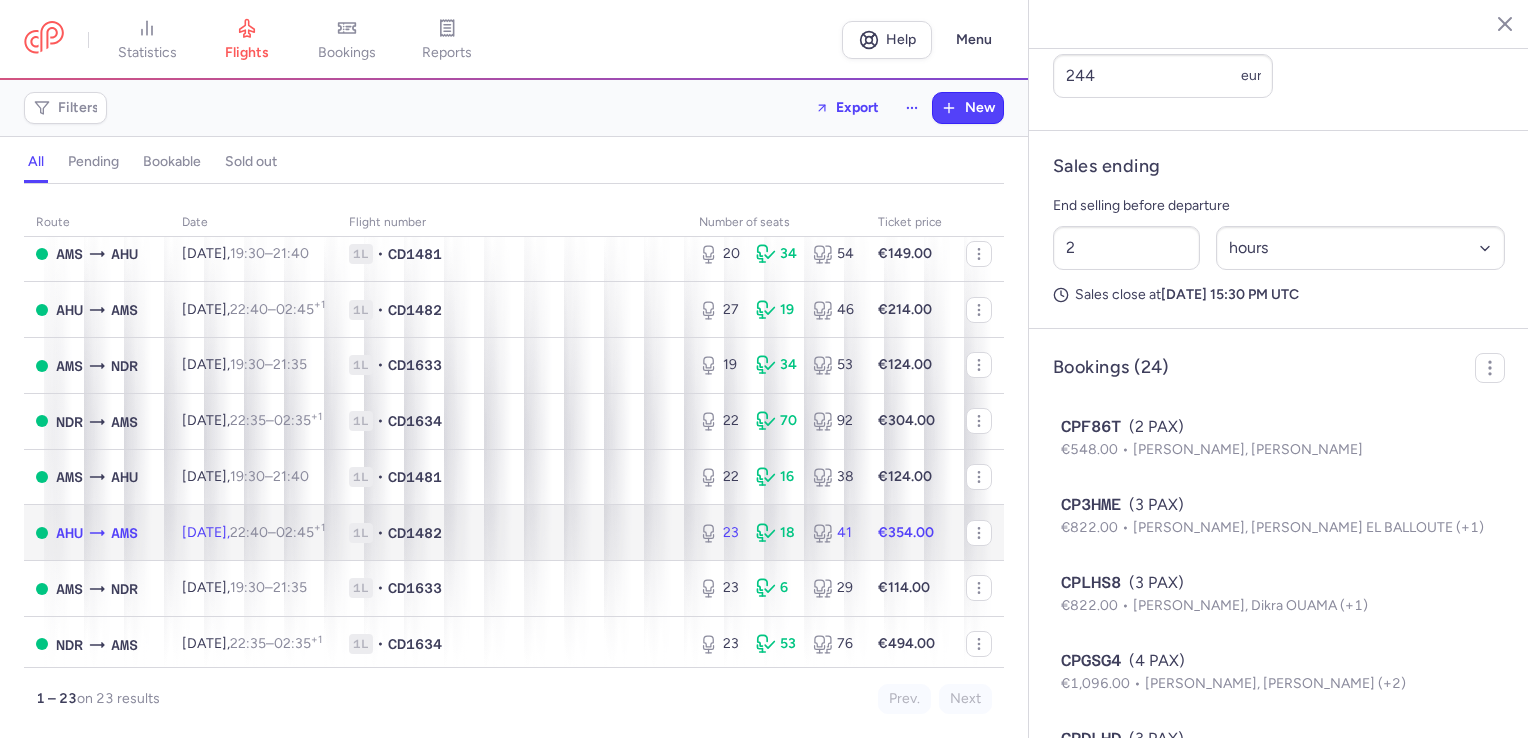 click on "CD1482" at bounding box center [415, 533] 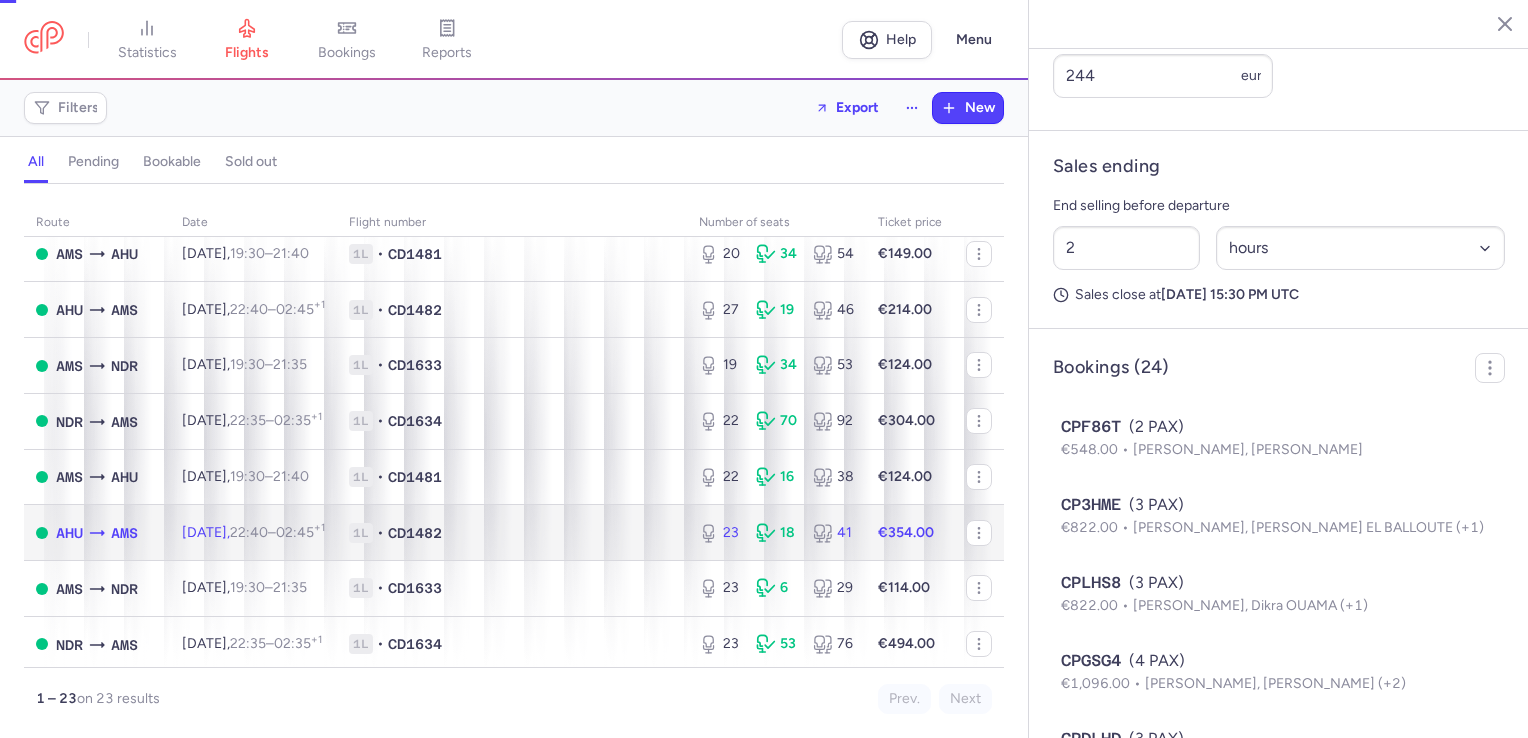 type on "23" 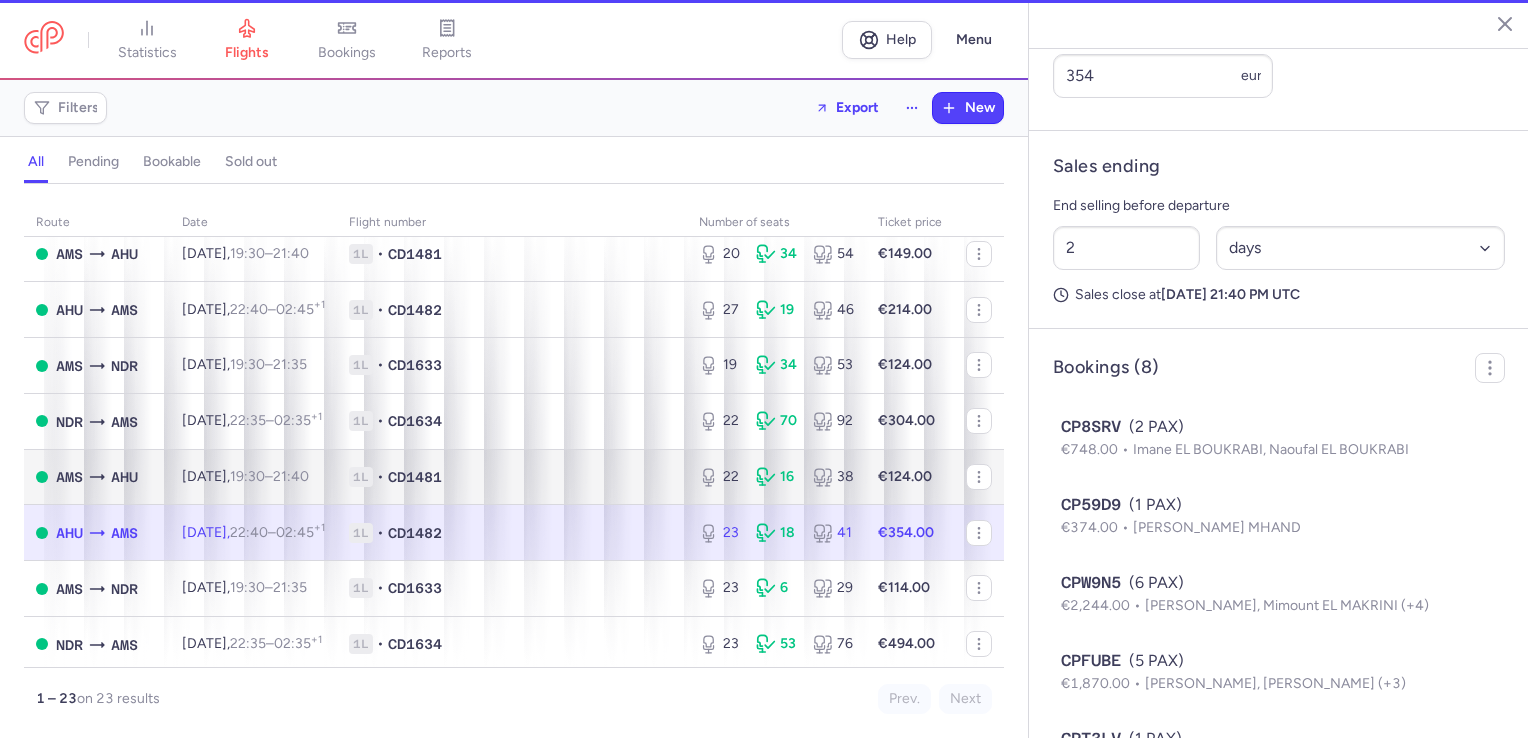 scroll, scrollTop: 899, scrollLeft: 0, axis: vertical 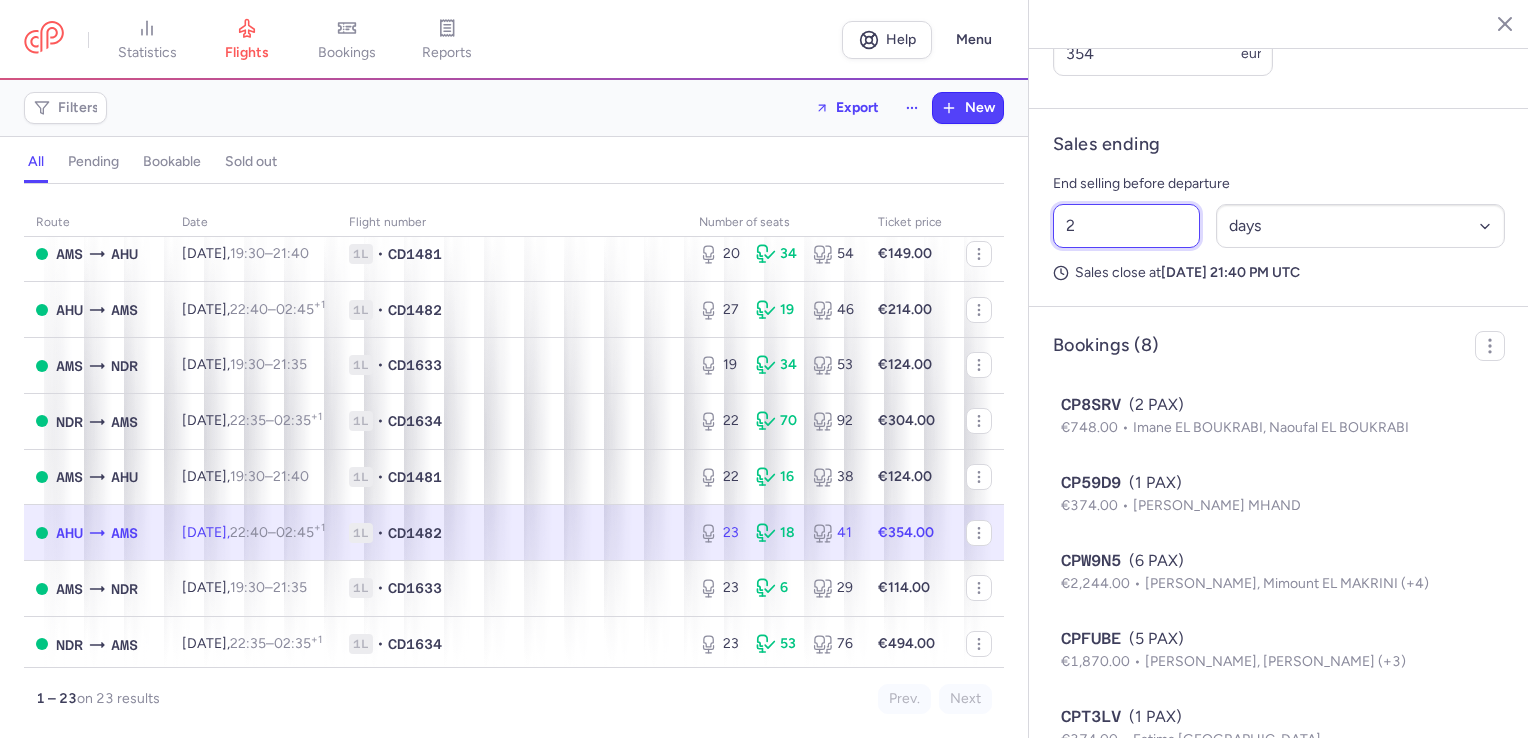 drag, startPoint x: 1171, startPoint y: 303, endPoint x: 1074, endPoint y: 313, distance: 97.5141 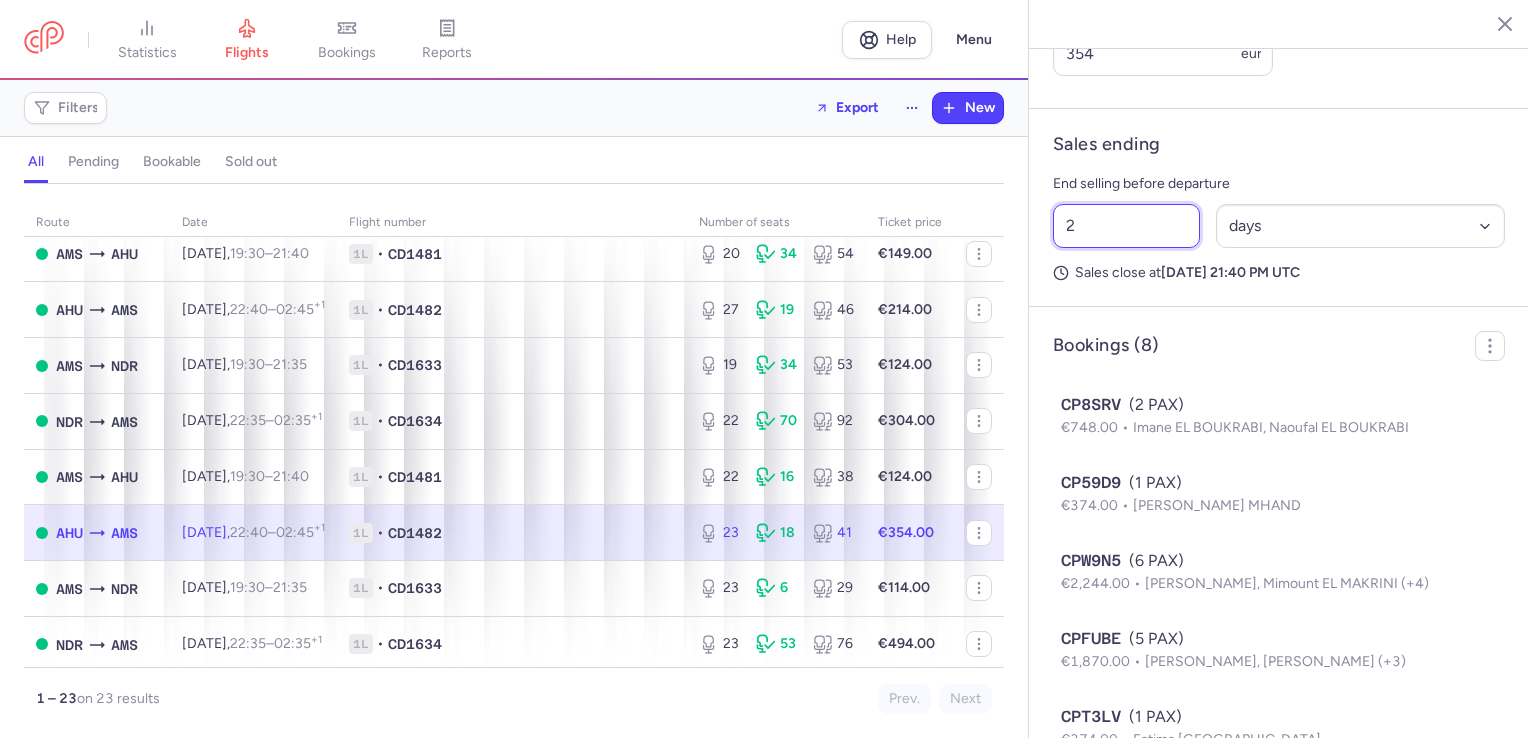 click on "Sales ending End selling before departure 2 Select an option hours days Sales close at  [DATE]	21:40 PM UTC" at bounding box center [1279, 208] 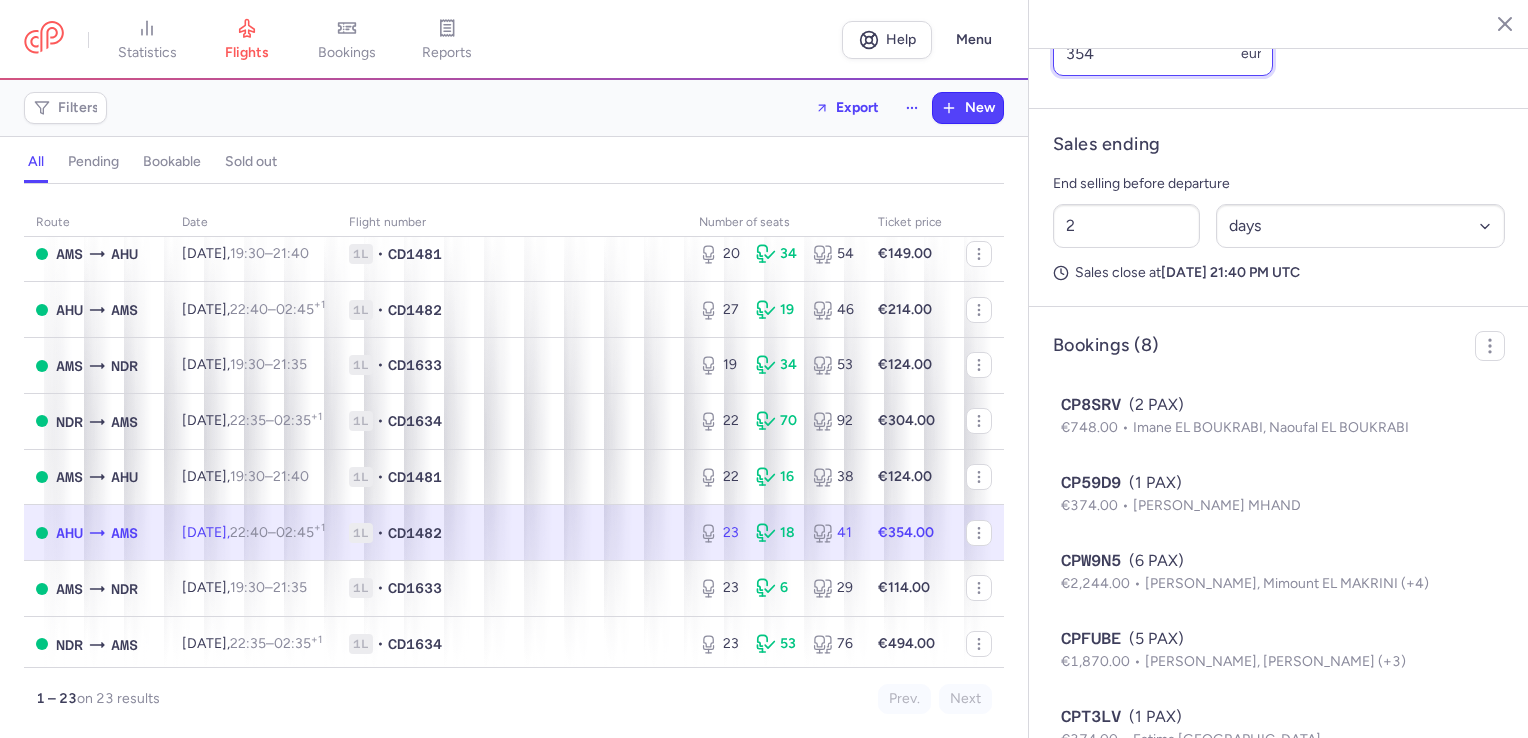 drag, startPoint x: 1067, startPoint y: 123, endPoint x: 966, endPoint y: 146, distance: 103.58572 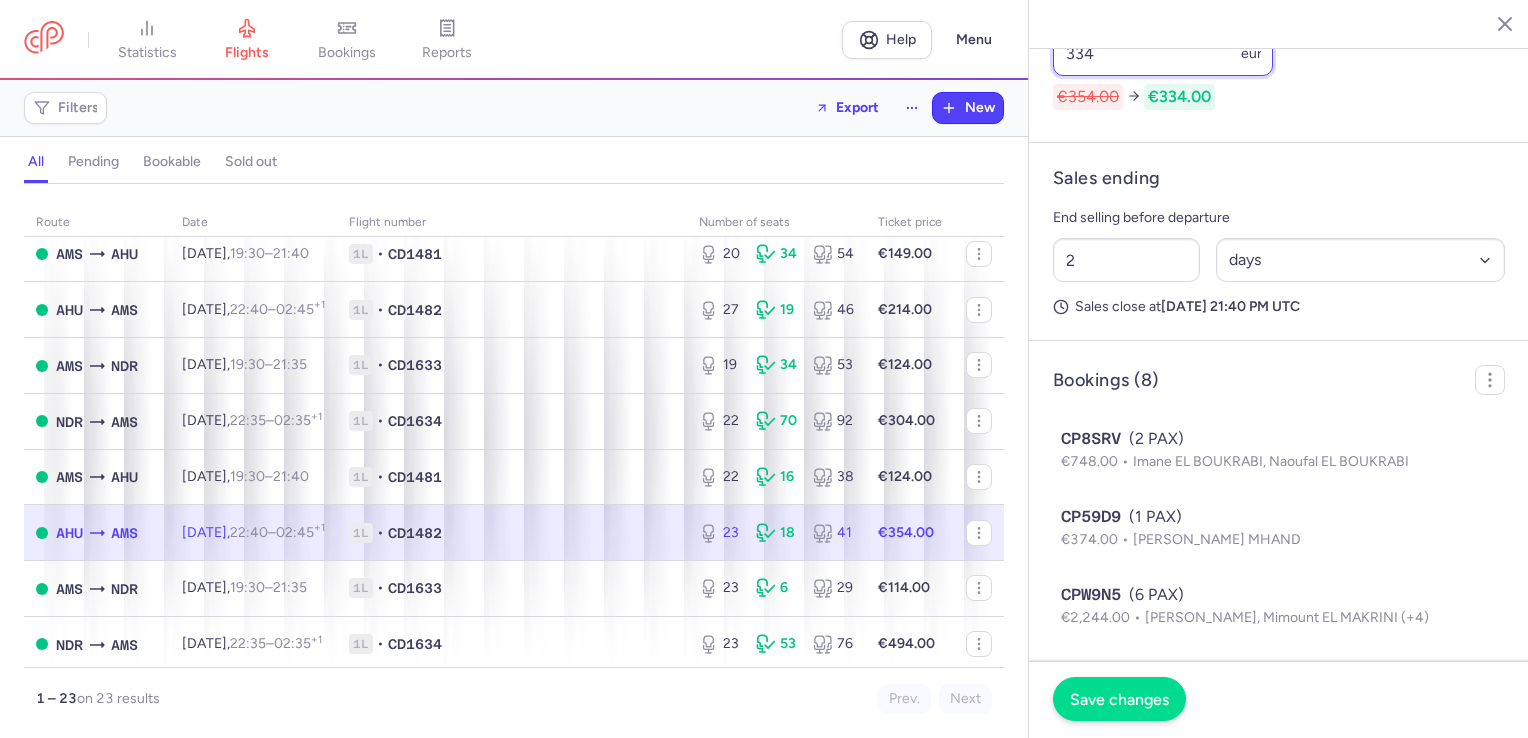 type on "334" 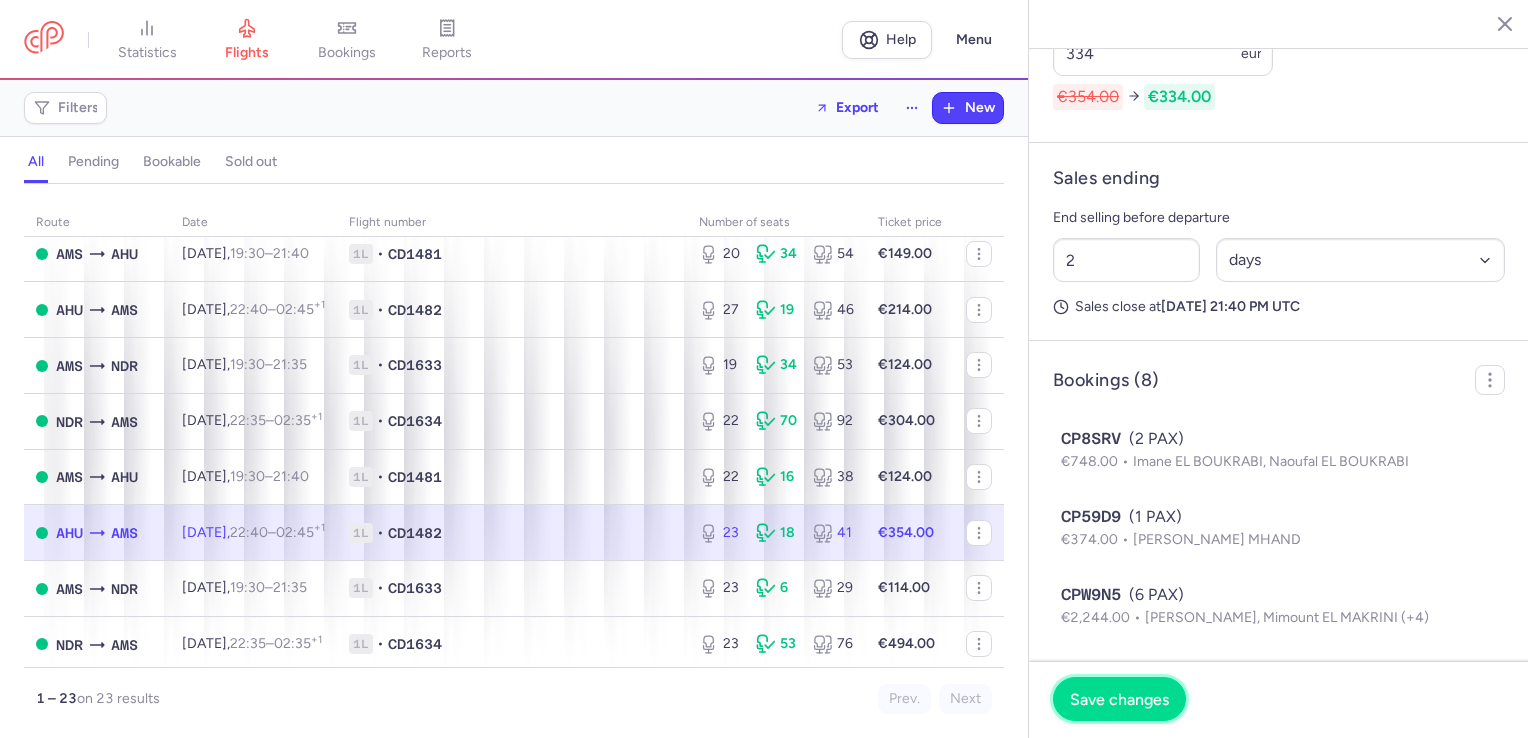 click on "Save changes" at bounding box center [1119, 699] 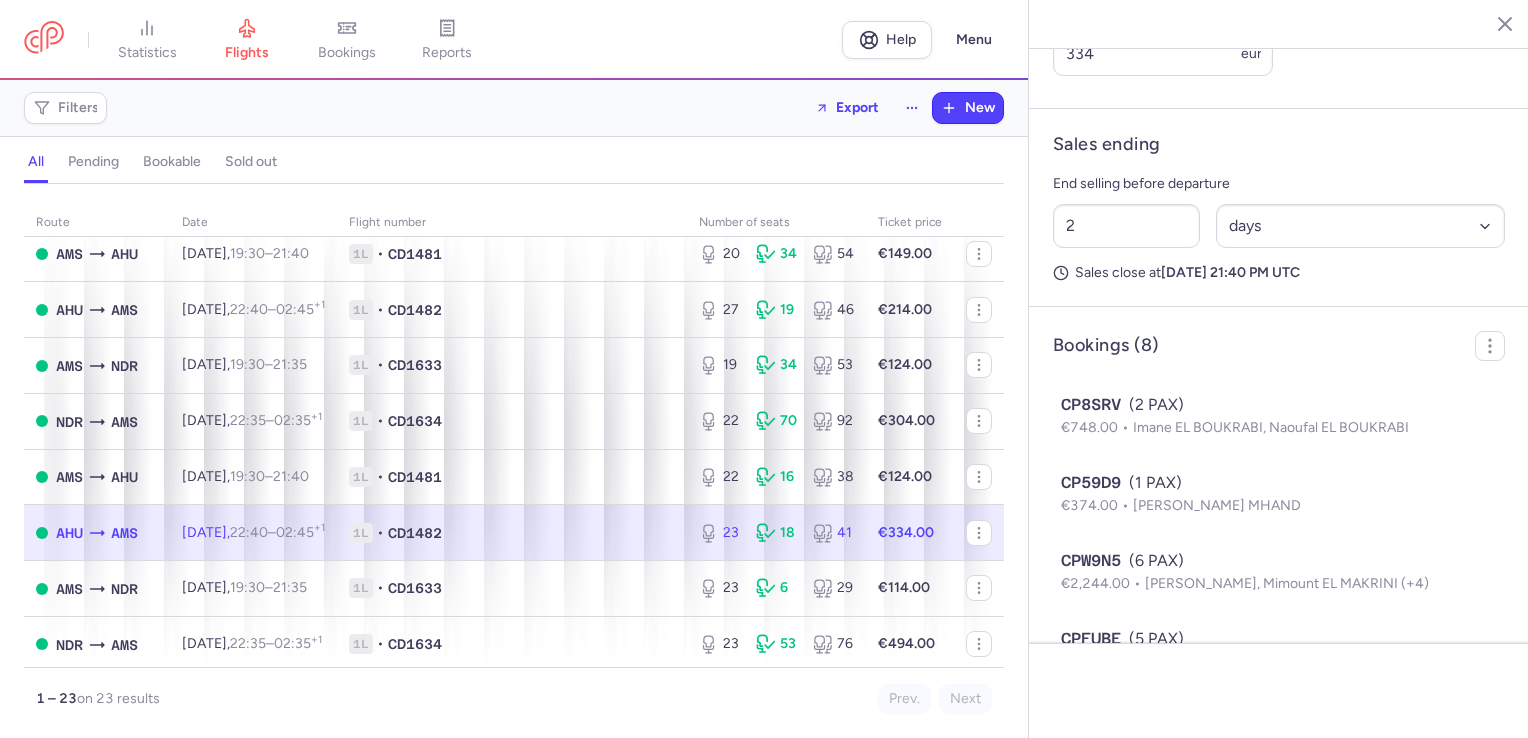 scroll, scrollTop: 864, scrollLeft: 0, axis: vertical 